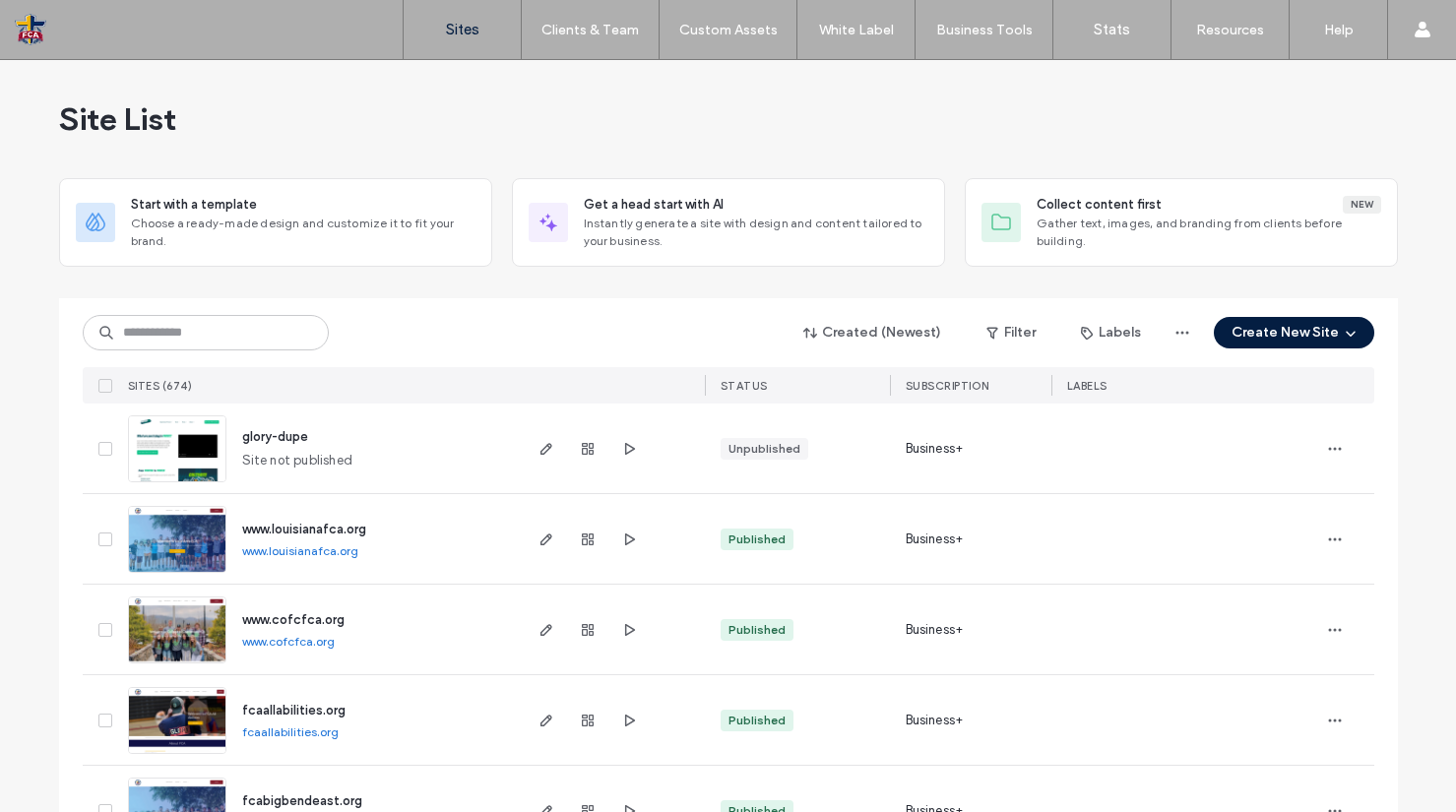 scroll, scrollTop: 0, scrollLeft: 0, axis: both 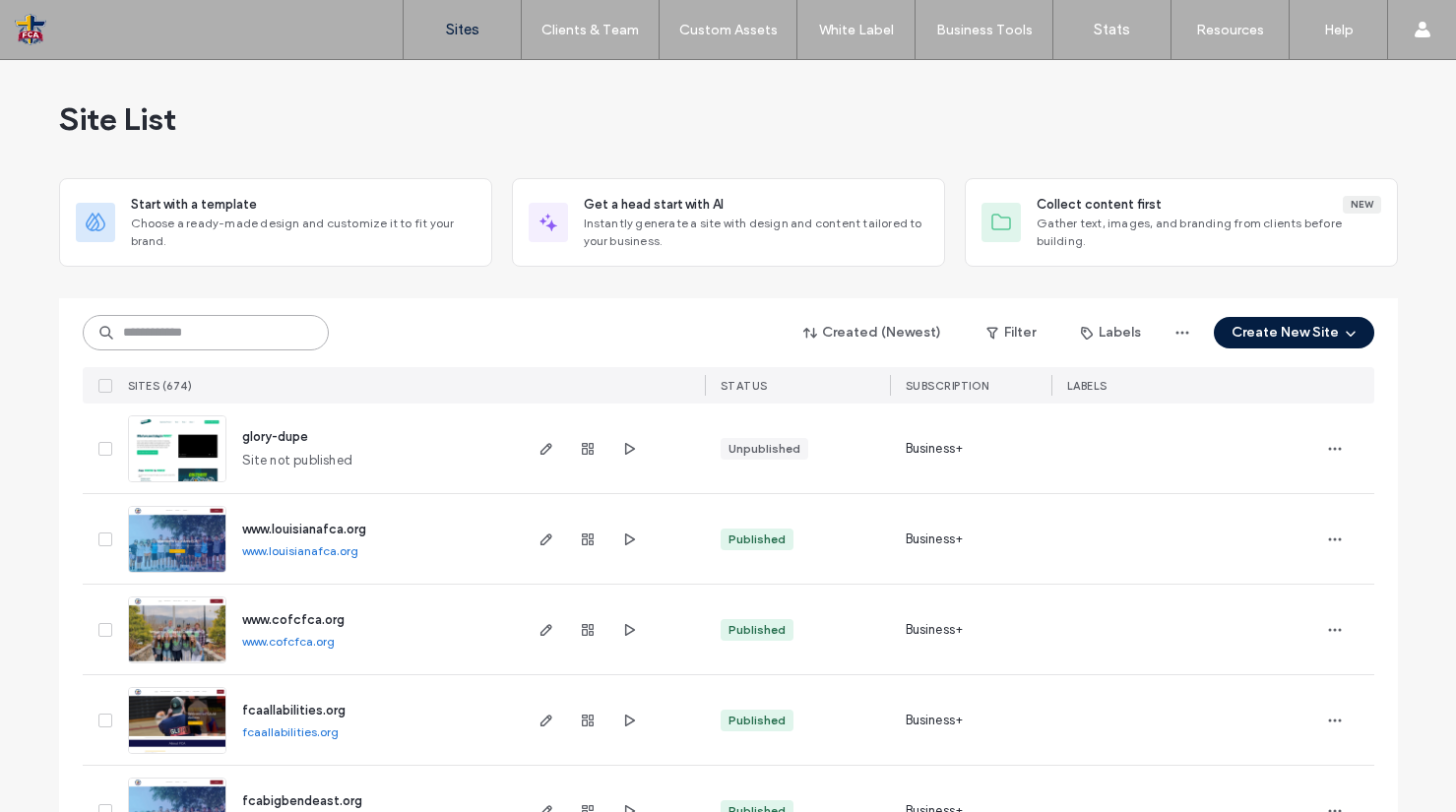 click at bounding box center (206, 333) 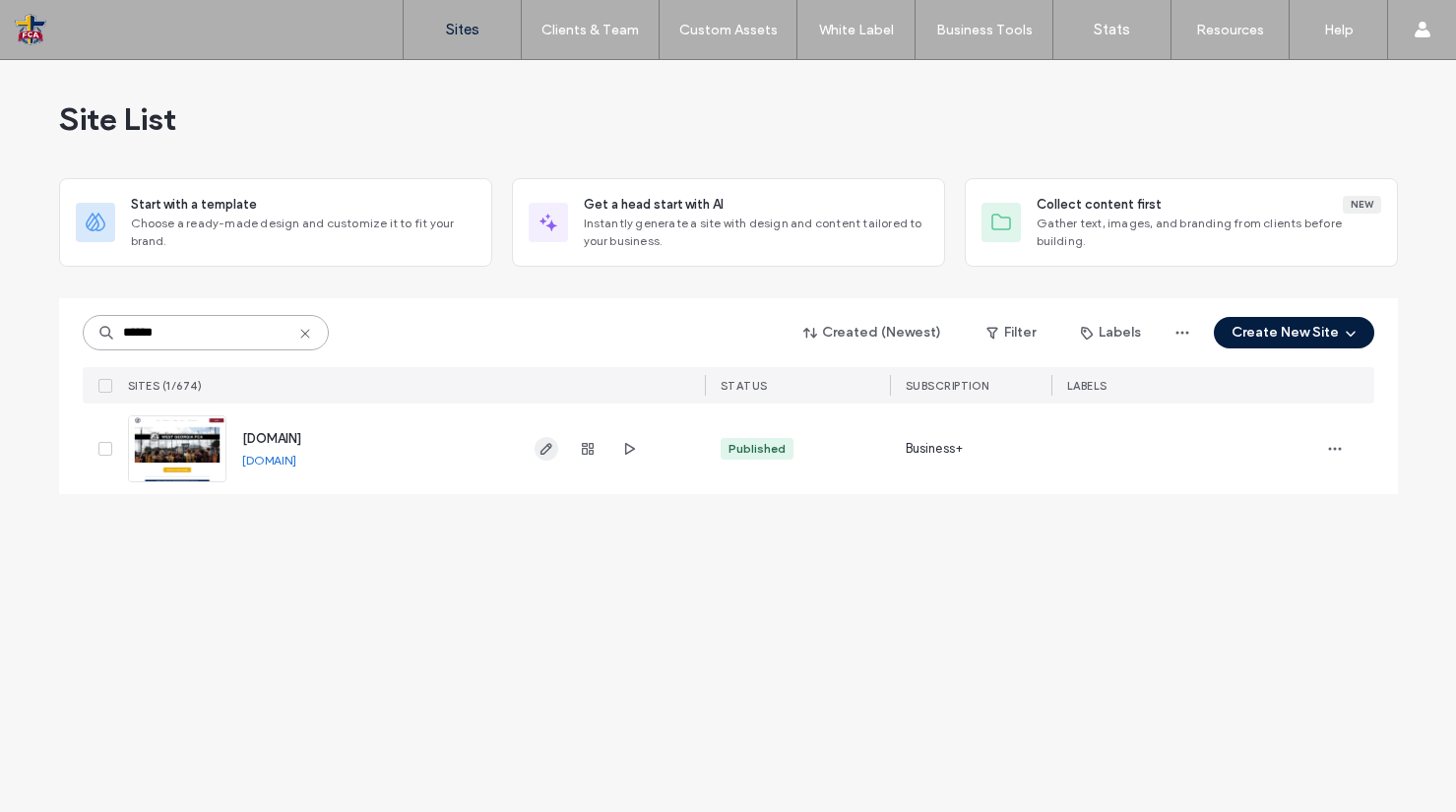type on "******" 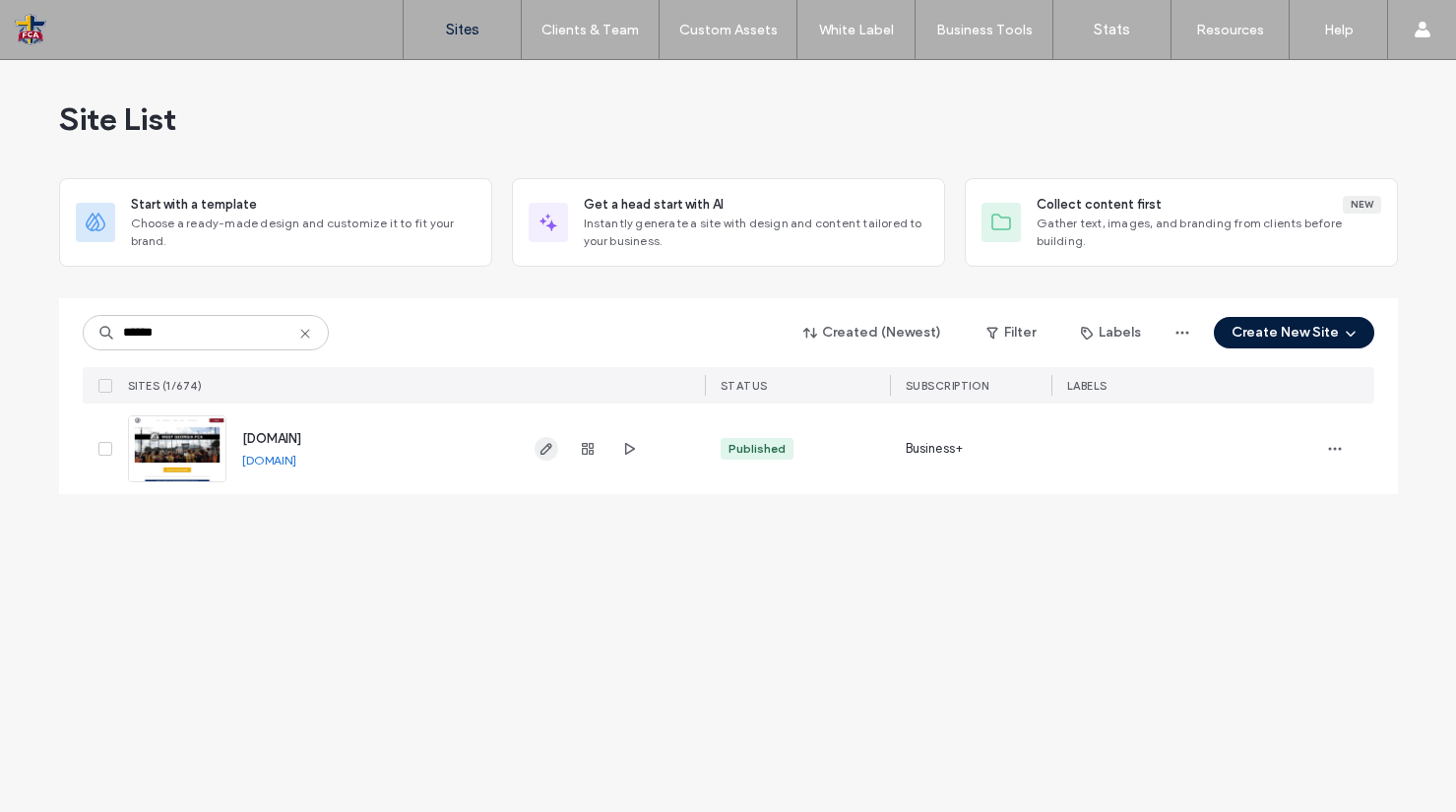 click 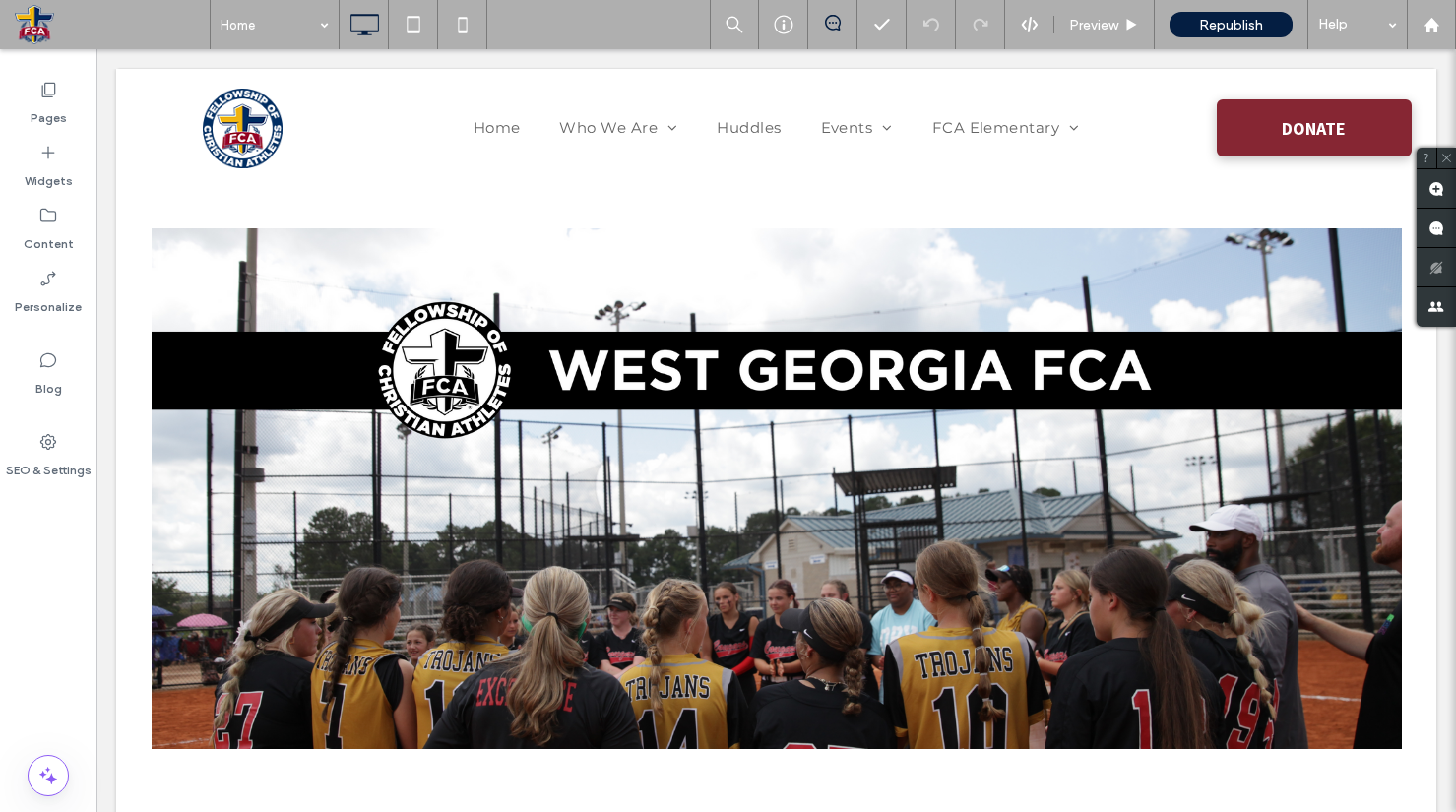 scroll, scrollTop: 0, scrollLeft: 0, axis: both 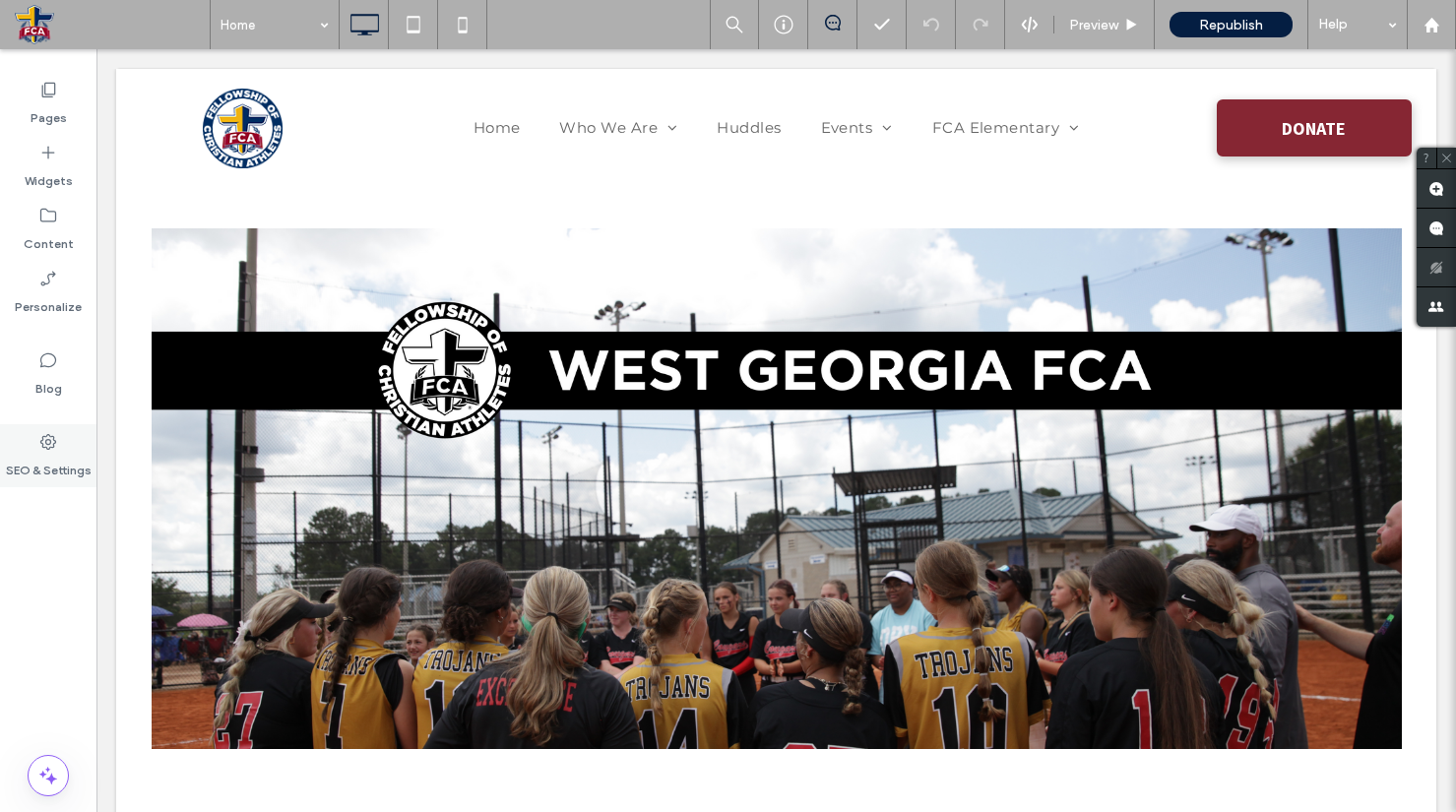 click on "SEO & Settings" at bounding box center (48, 456) 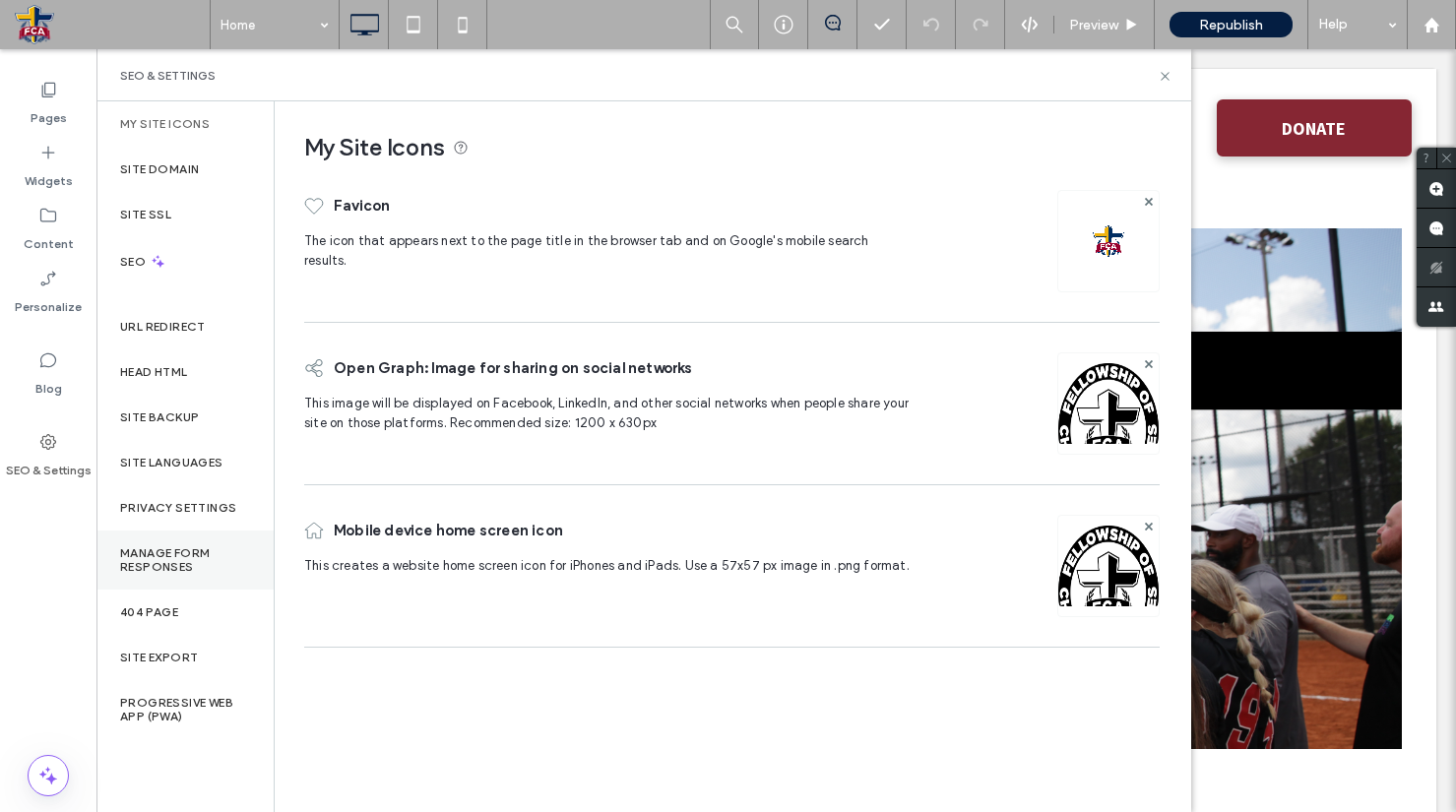 click on "Manage Form Responses" at bounding box center (185, 560) 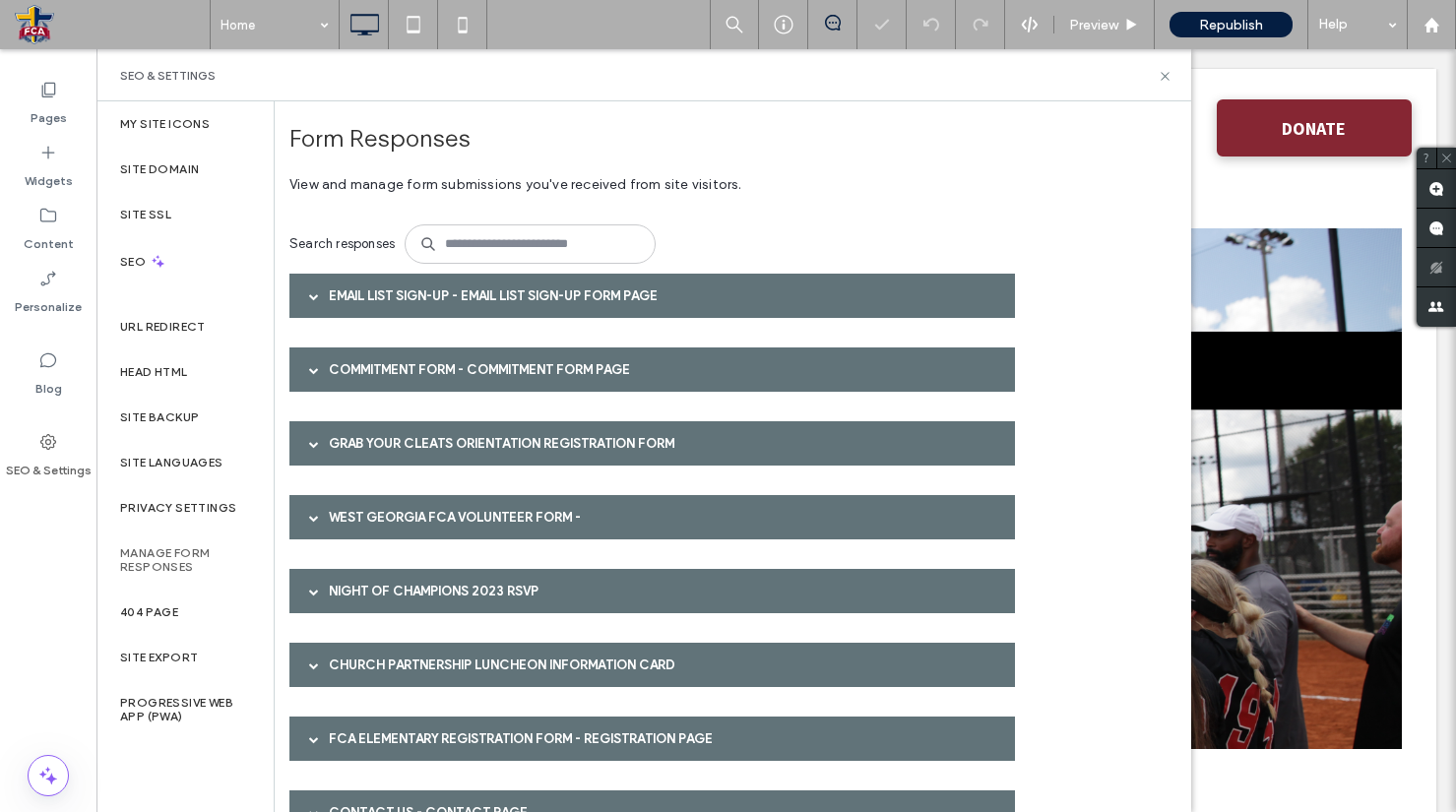 click at bounding box center (314, 295) 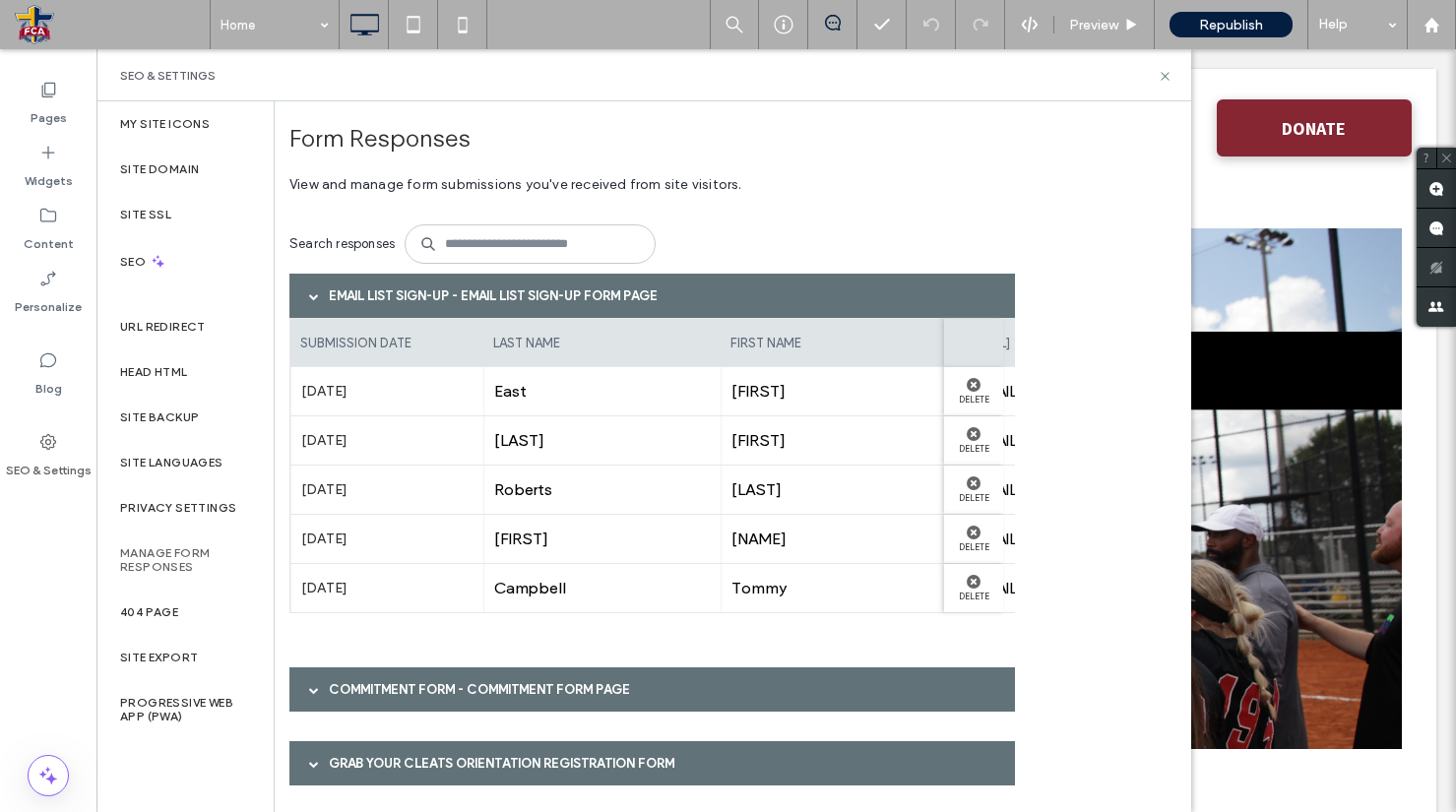 scroll, scrollTop: 0, scrollLeft: 252, axis: horizontal 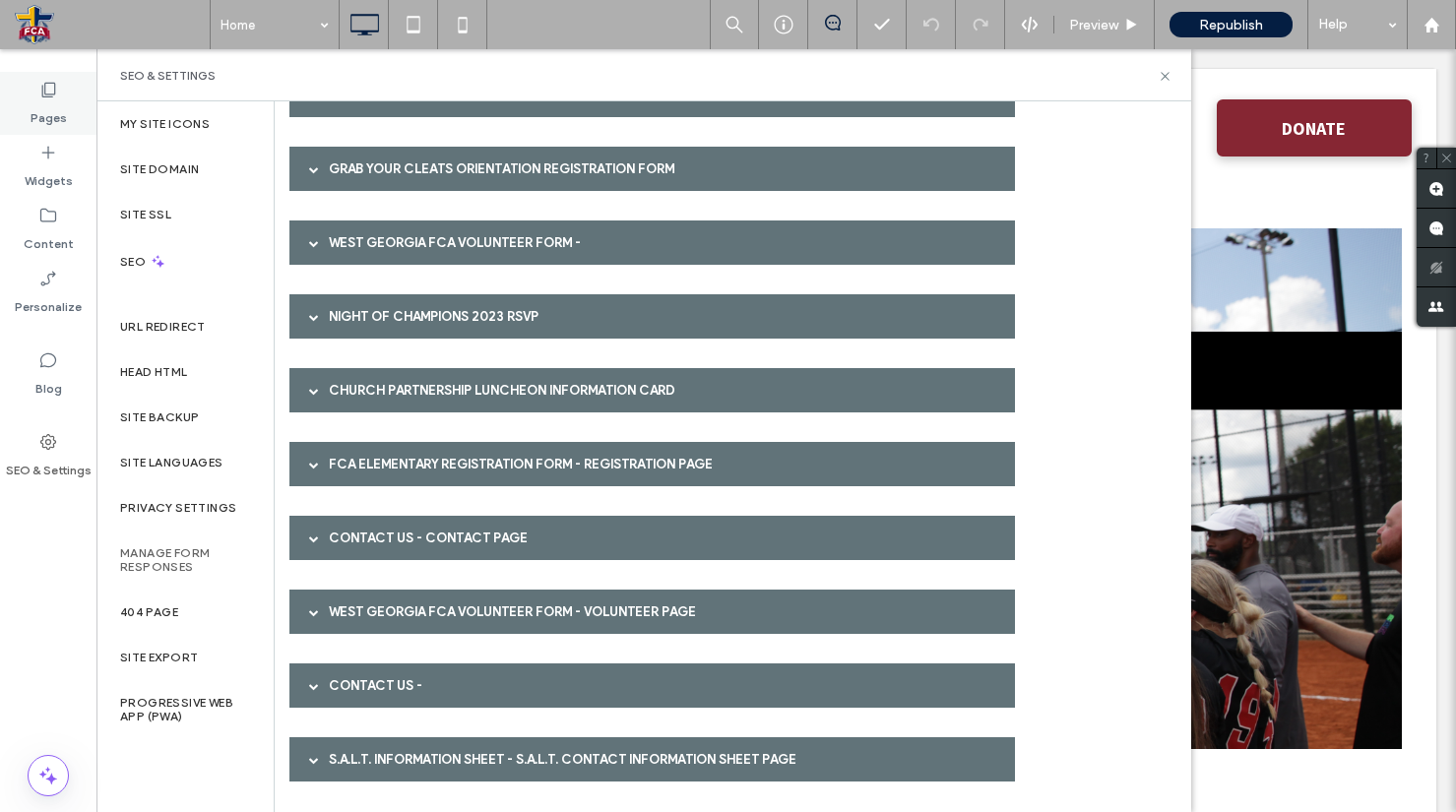 click on "Pages" at bounding box center (48, 113) 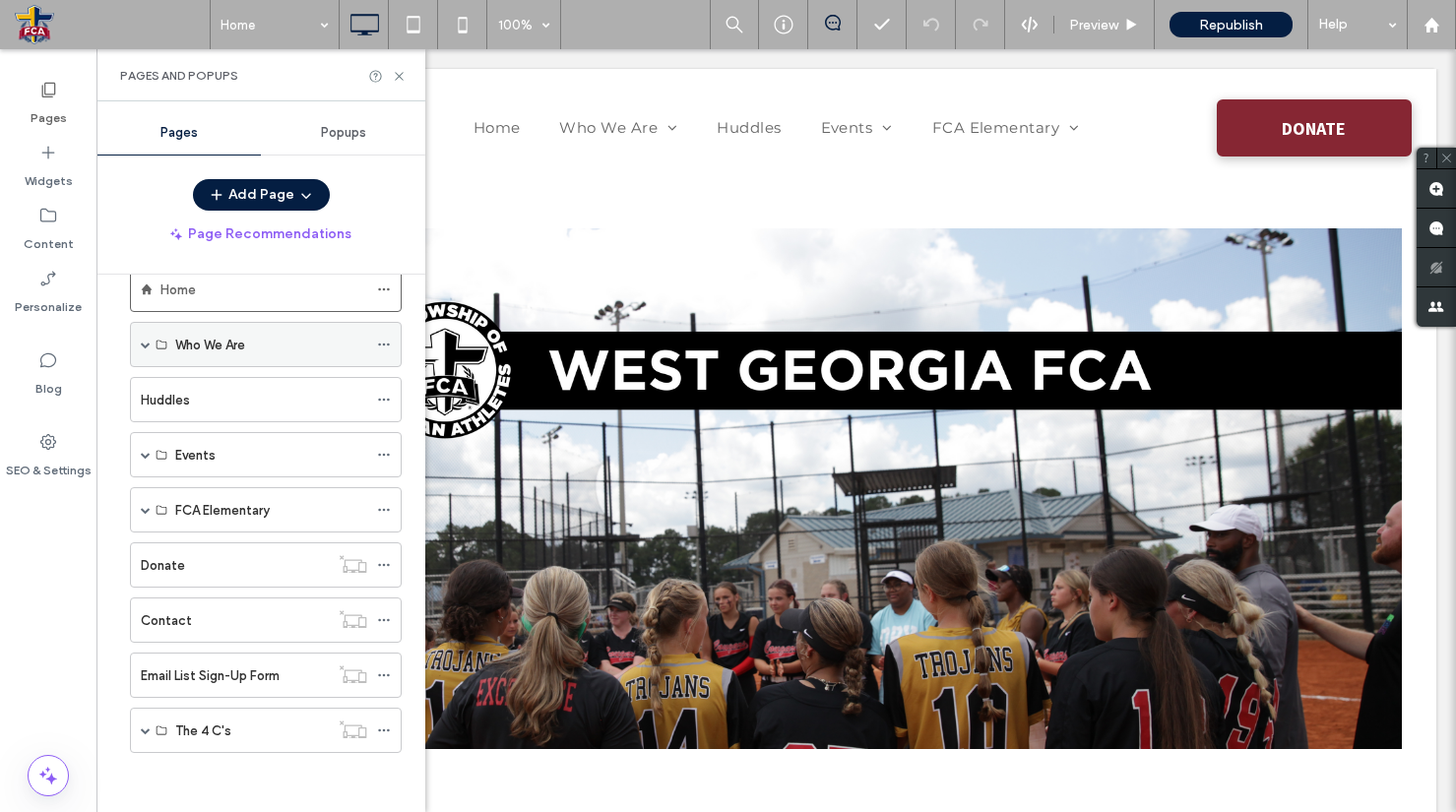 scroll, scrollTop: 0, scrollLeft: 0, axis: both 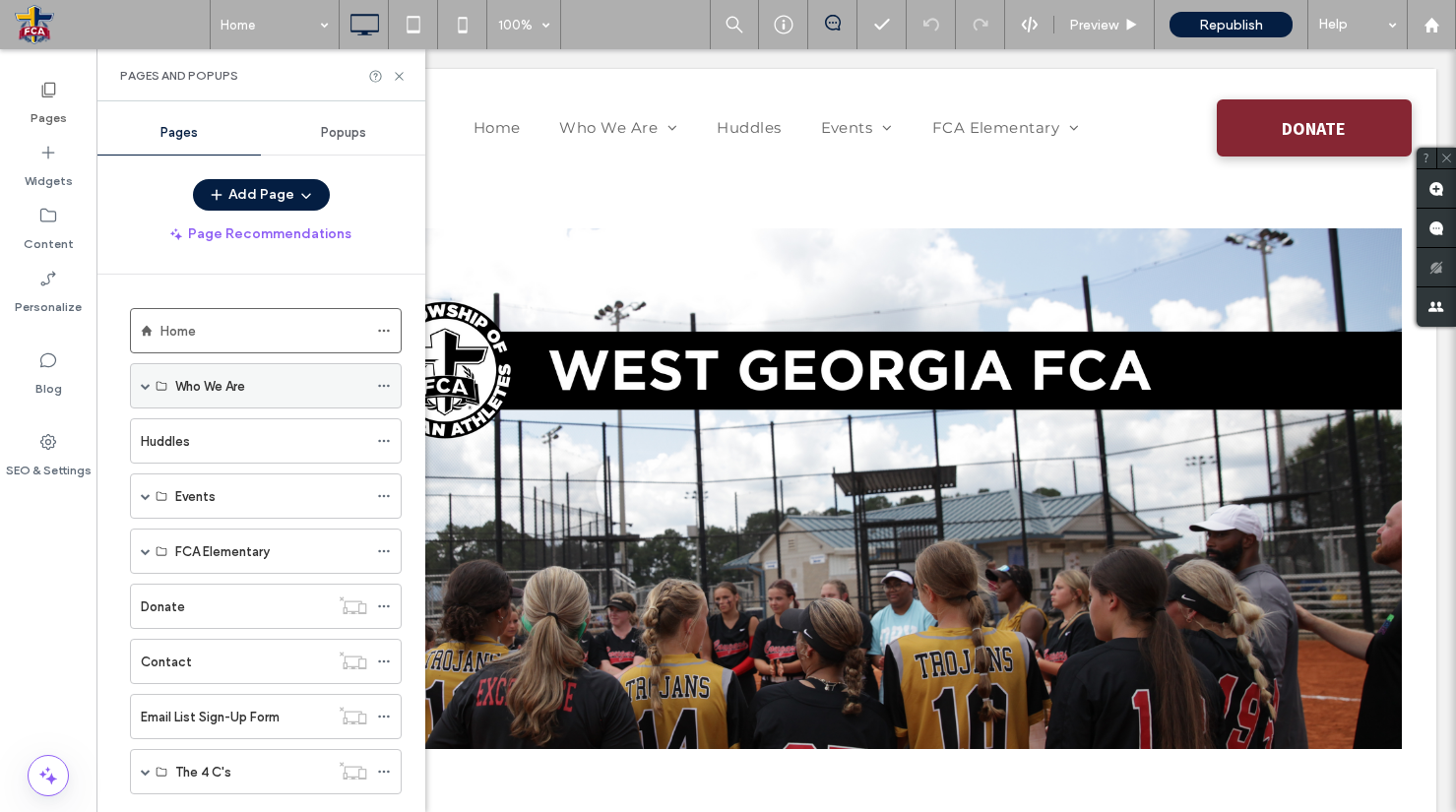 click at bounding box center (146, 386) 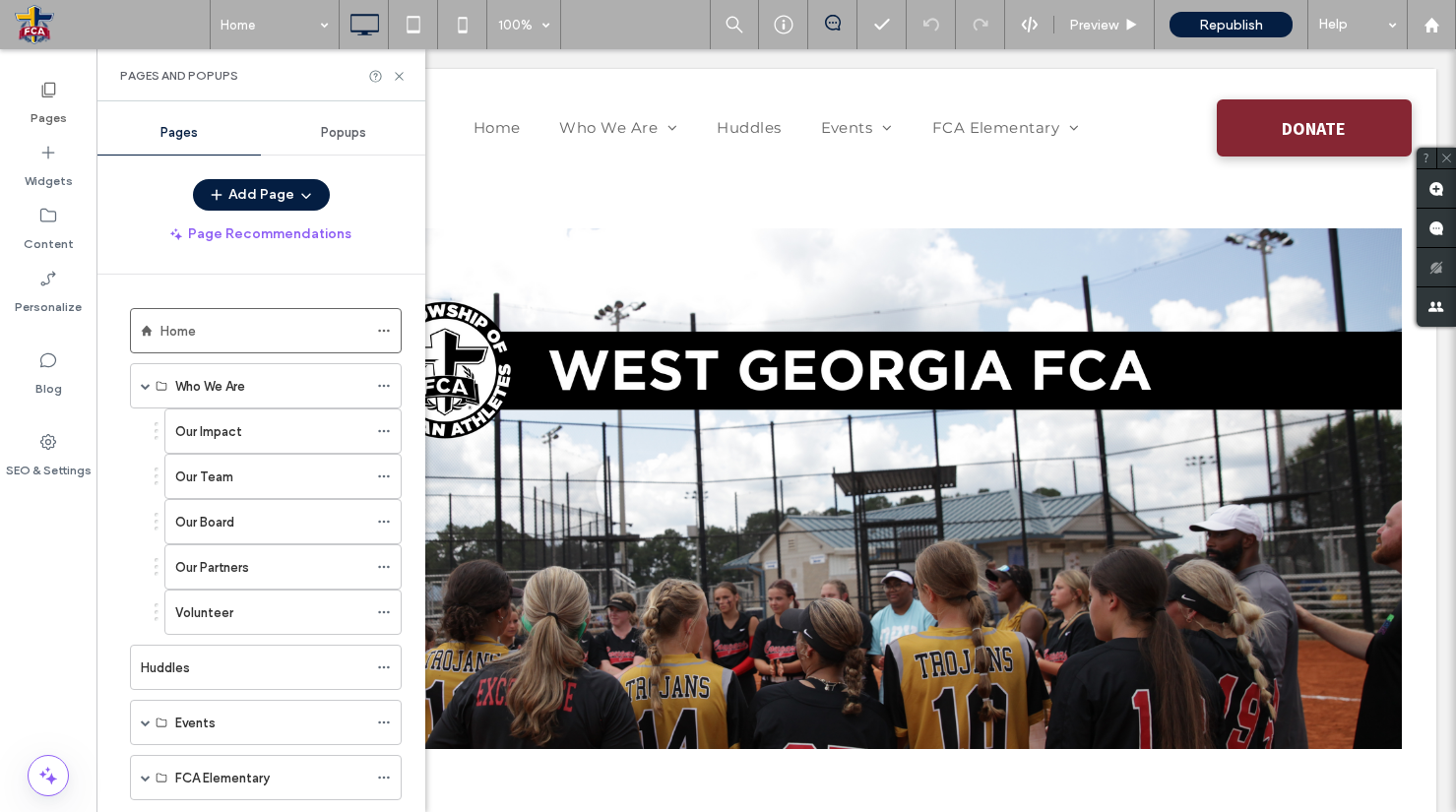 click on "Volunteer" at bounding box center (271, 612) 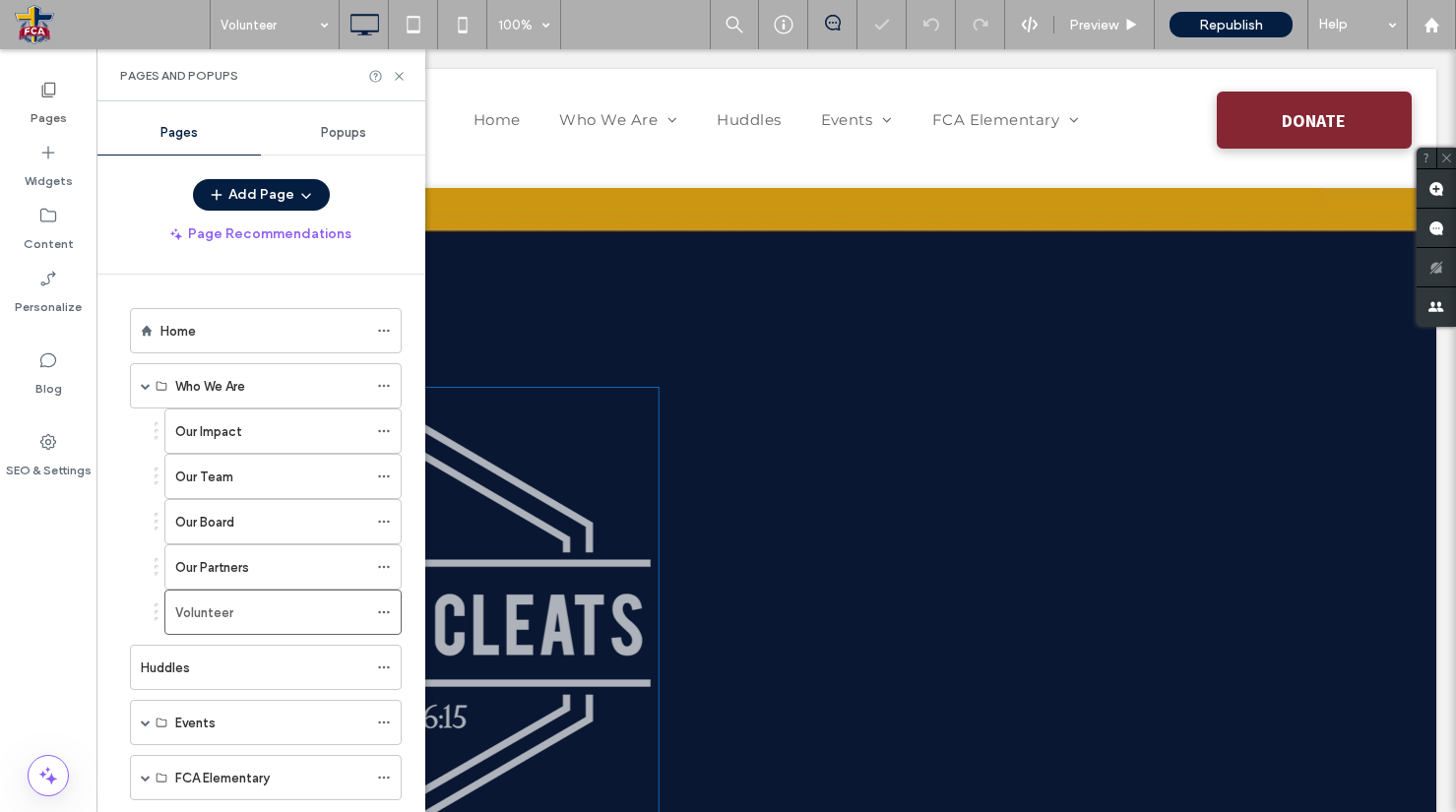 scroll, scrollTop: 406, scrollLeft: 0, axis: vertical 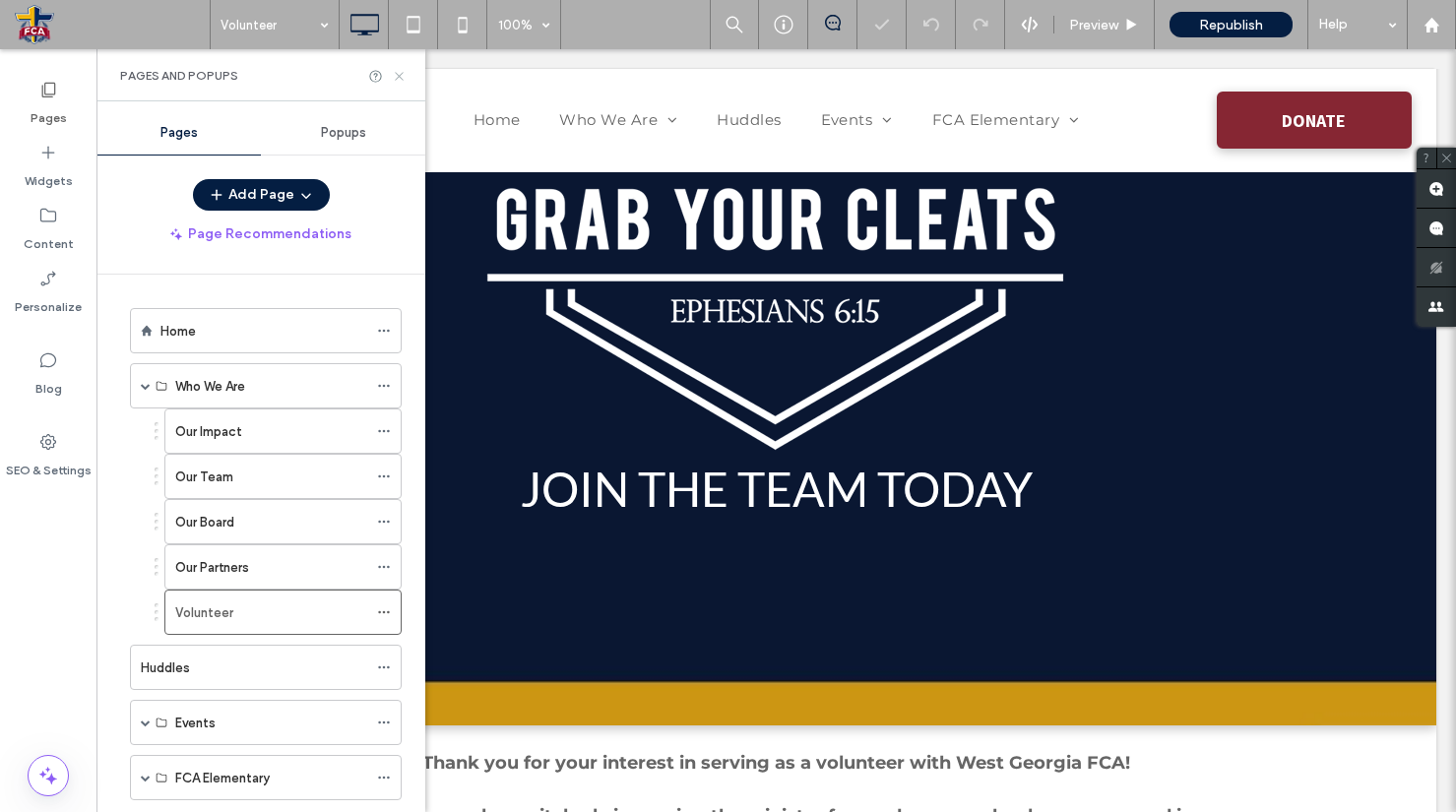 click 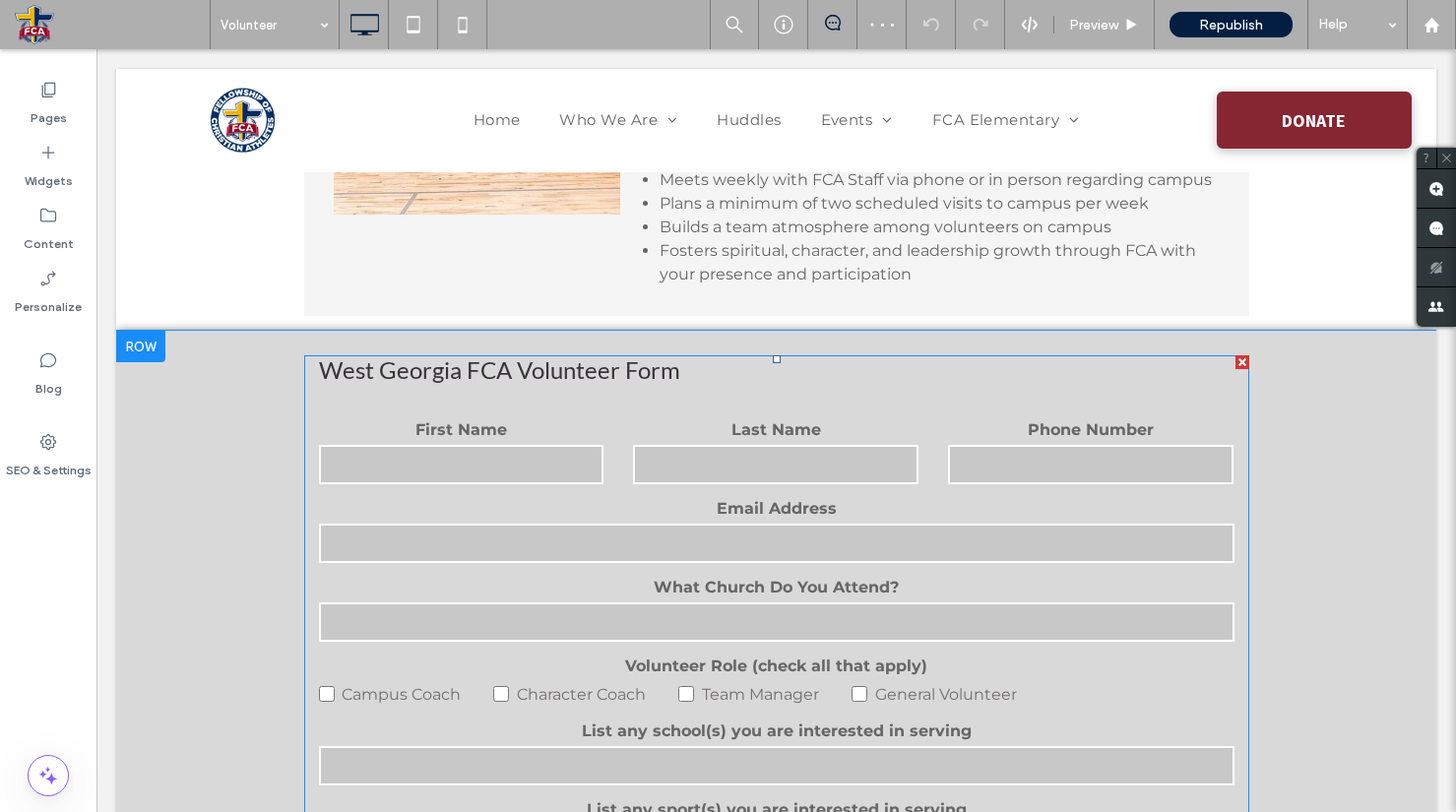 scroll, scrollTop: 1585, scrollLeft: 0, axis: vertical 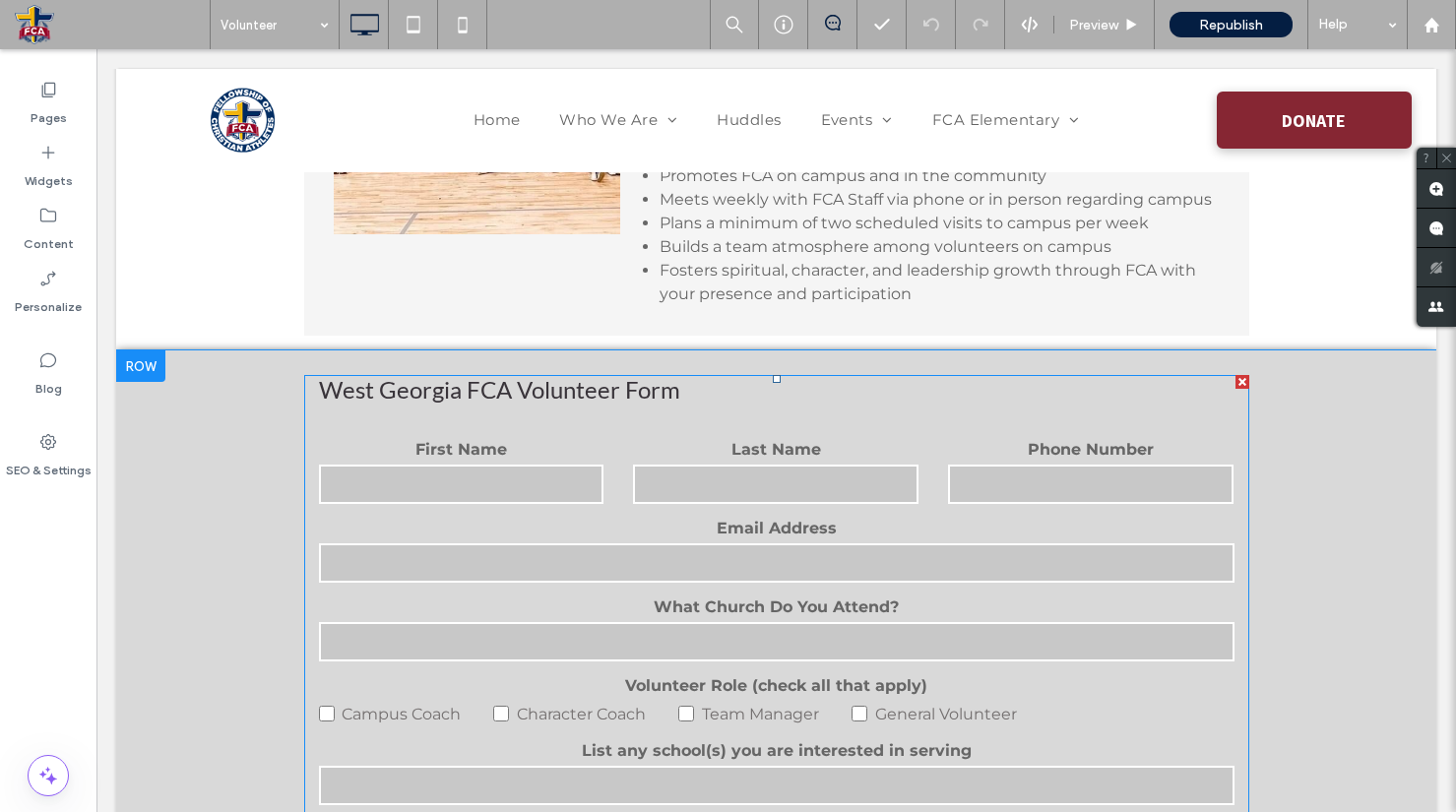 click on "West Georgia FCA Volunteer Form" at bounding box center [777, 389] 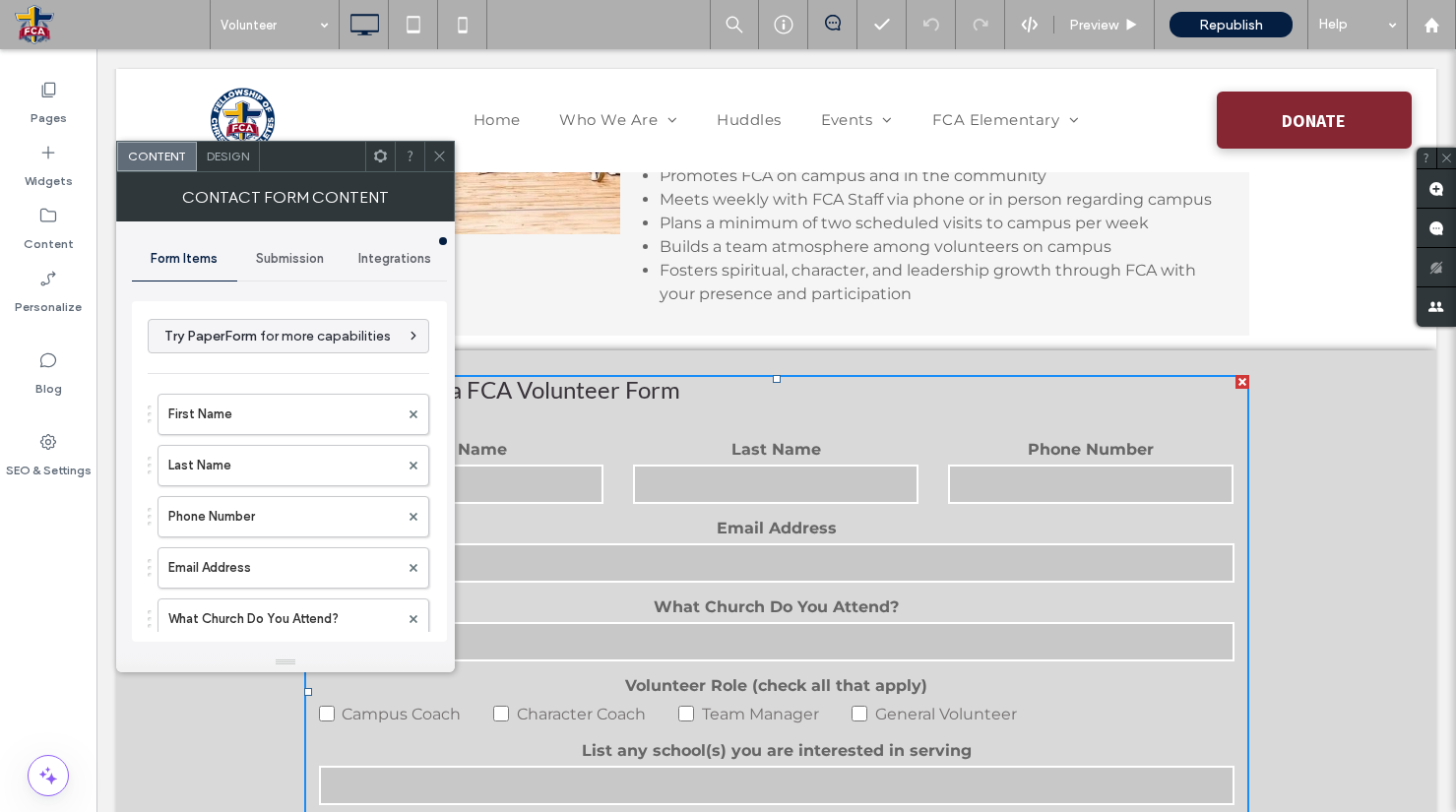 click on "Submission" at bounding box center (289, 259) 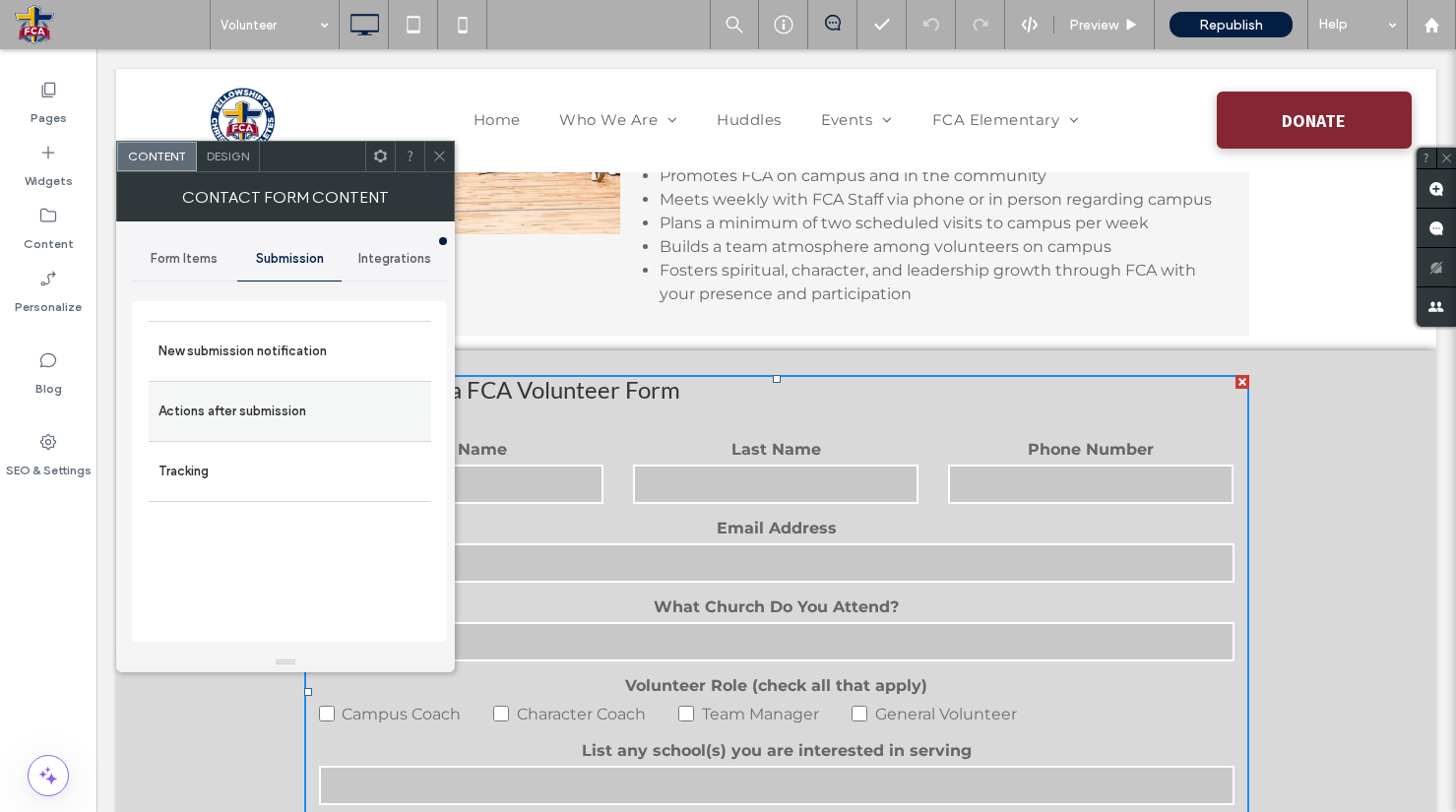 click on "Actions after submission" at bounding box center (289, 411) 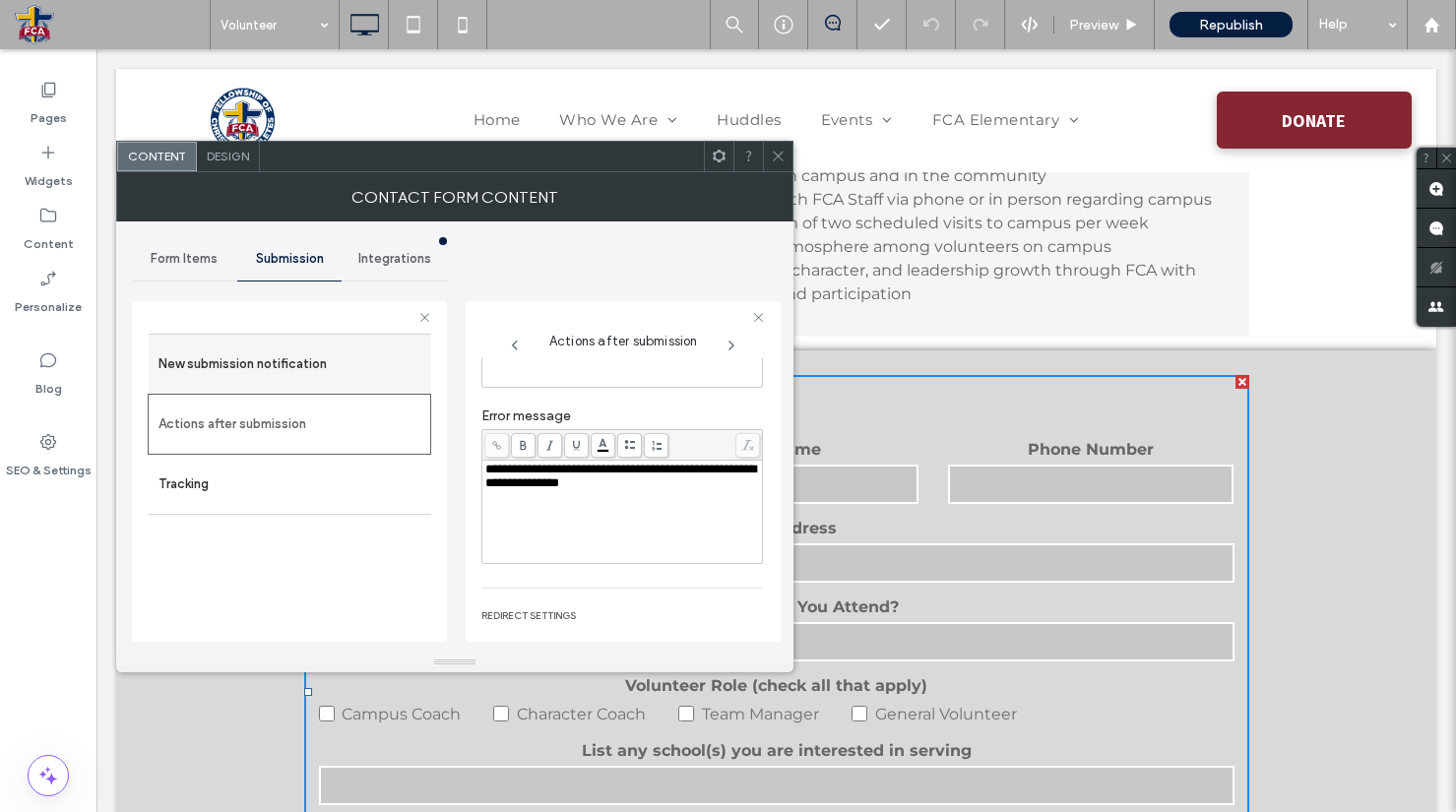 click on "New submission notification" at bounding box center (289, 364) 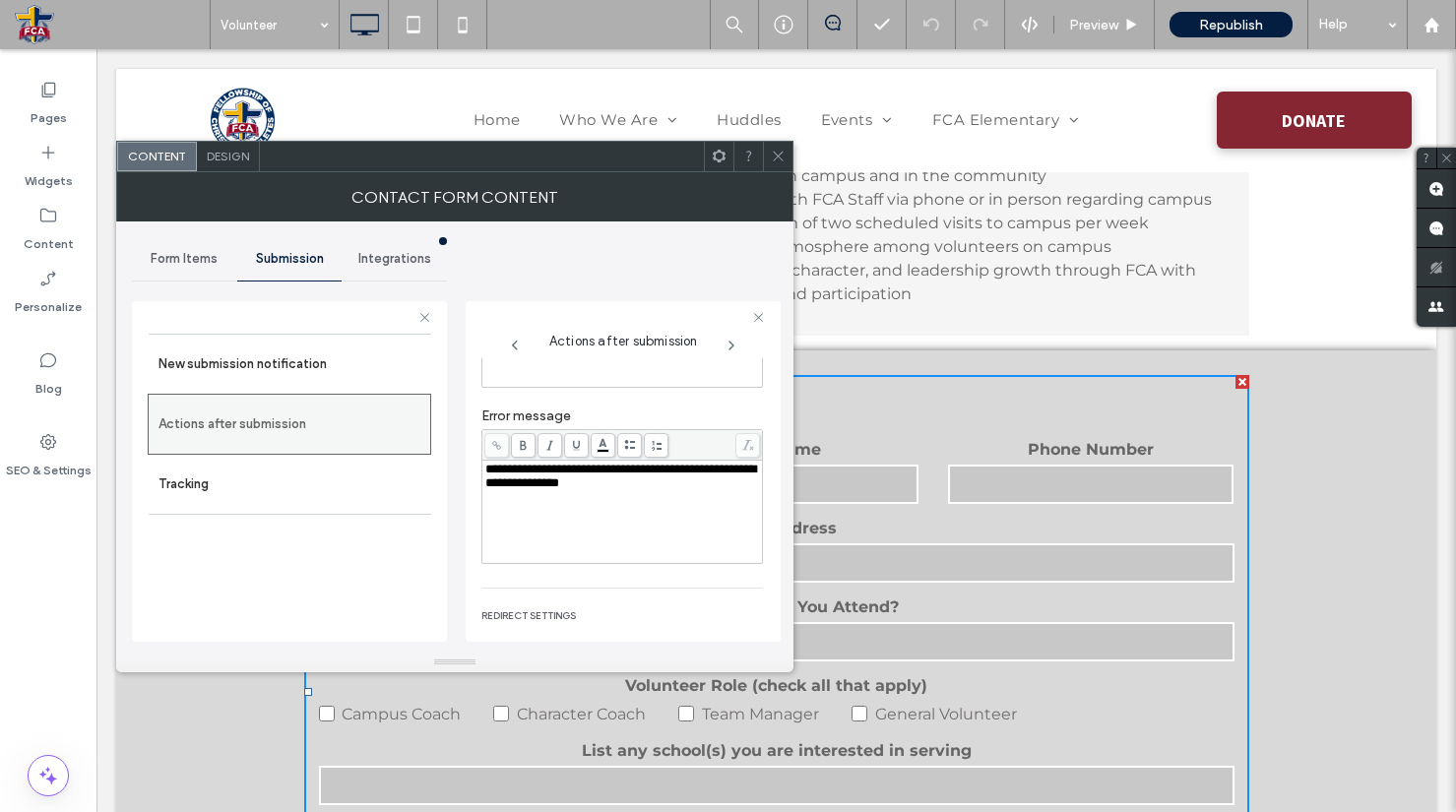 scroll, scrollTop: 19, scrollLeft: 0, axis: vertical 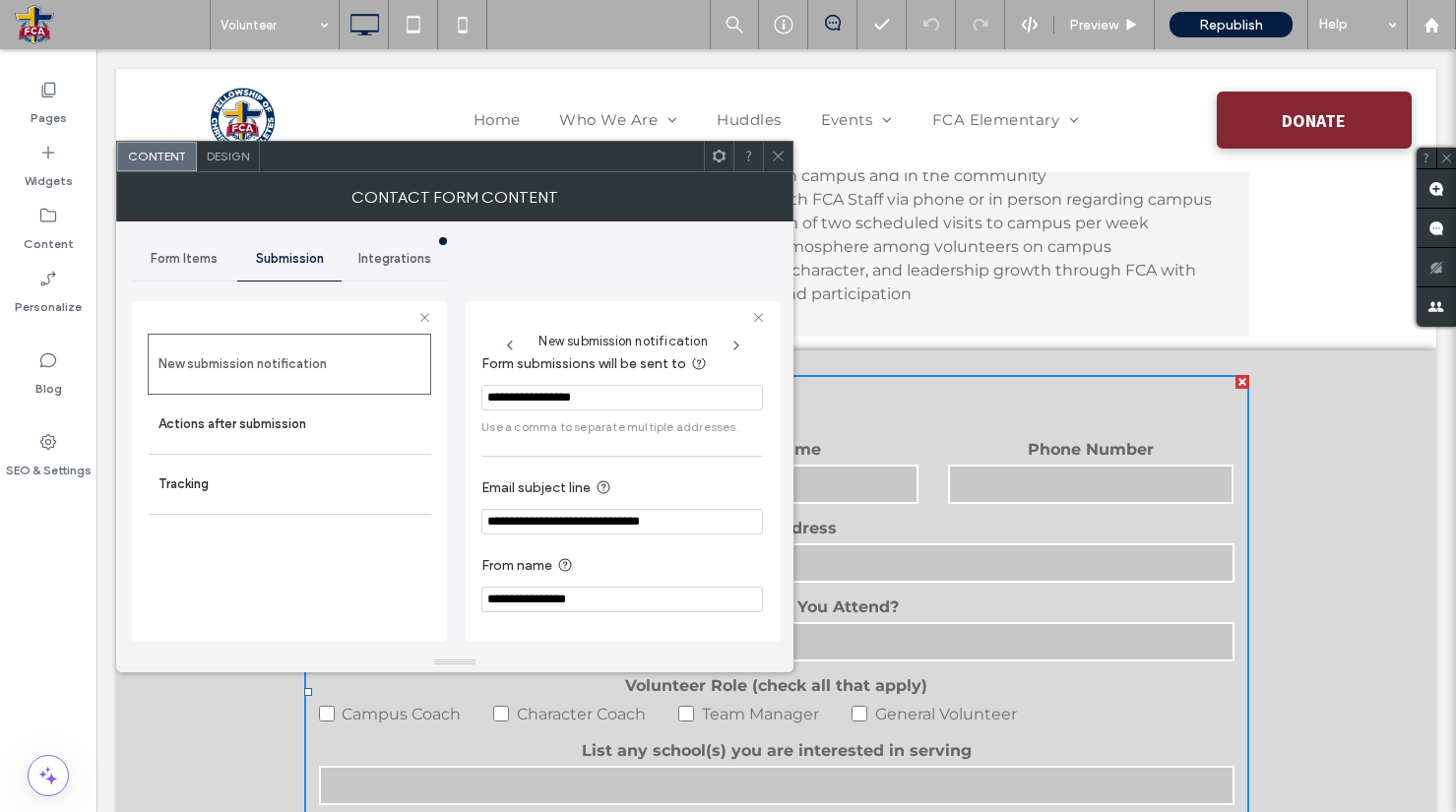 click on "**********" at bounding box center (622, 398) 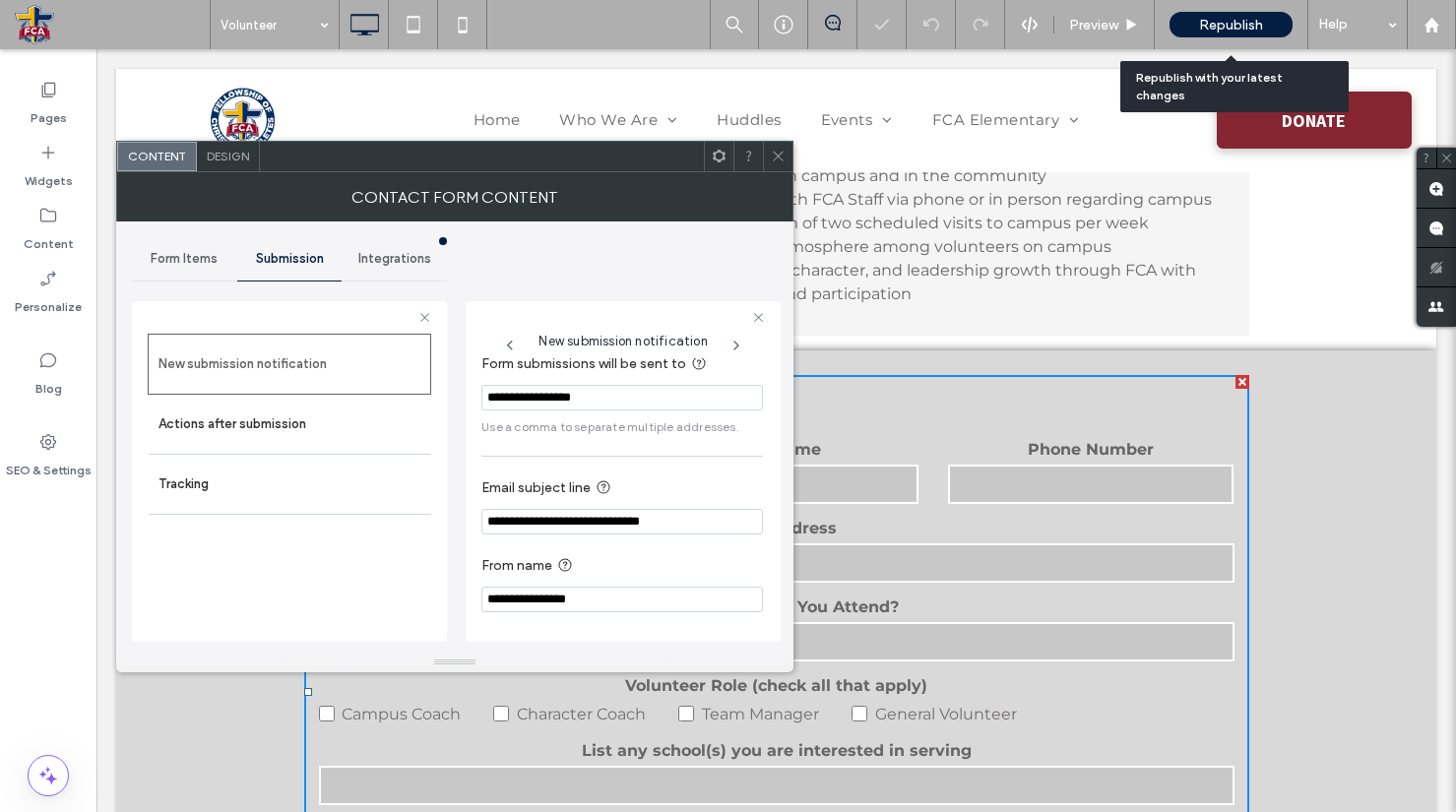 click on "Republish" at bounding box center [1231, 25] 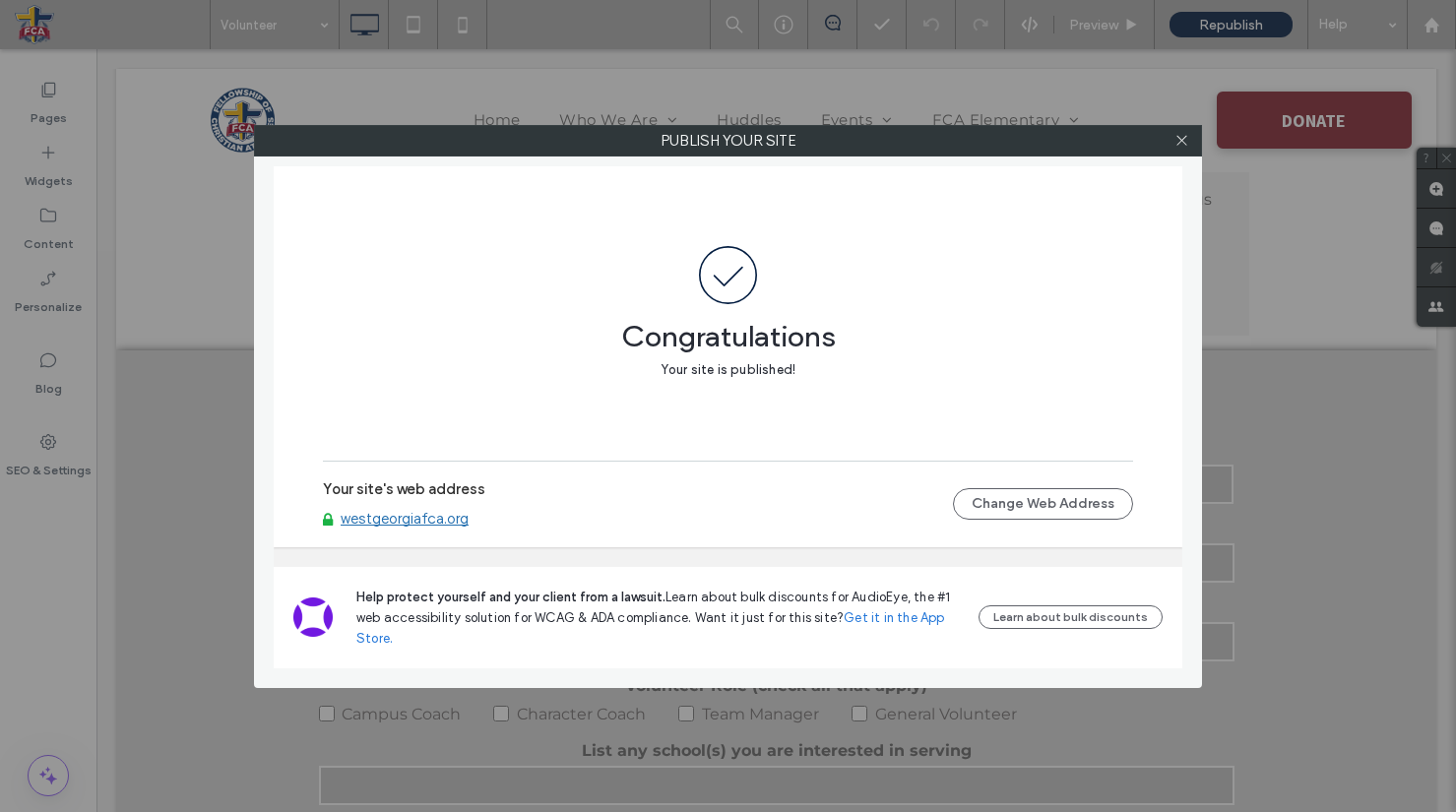 drag, startPoint x: 1179, startPoint y: 152, endPoint x: 1191, endPoint y: 147, distance: 13 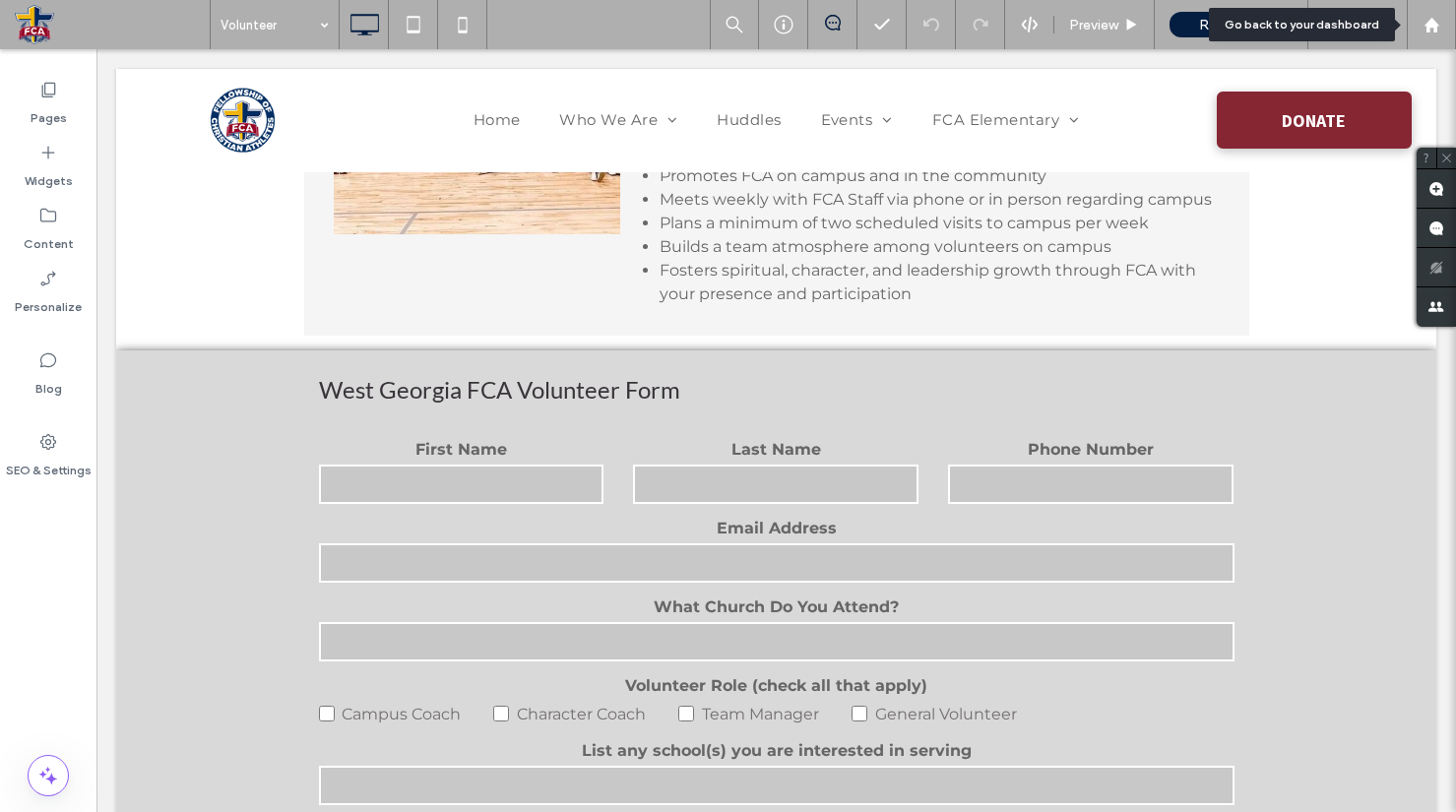 drag, startPoint x: 1417, startPoint y: 35, endPoint x: 1405, endPoint y: 40, distance: 13 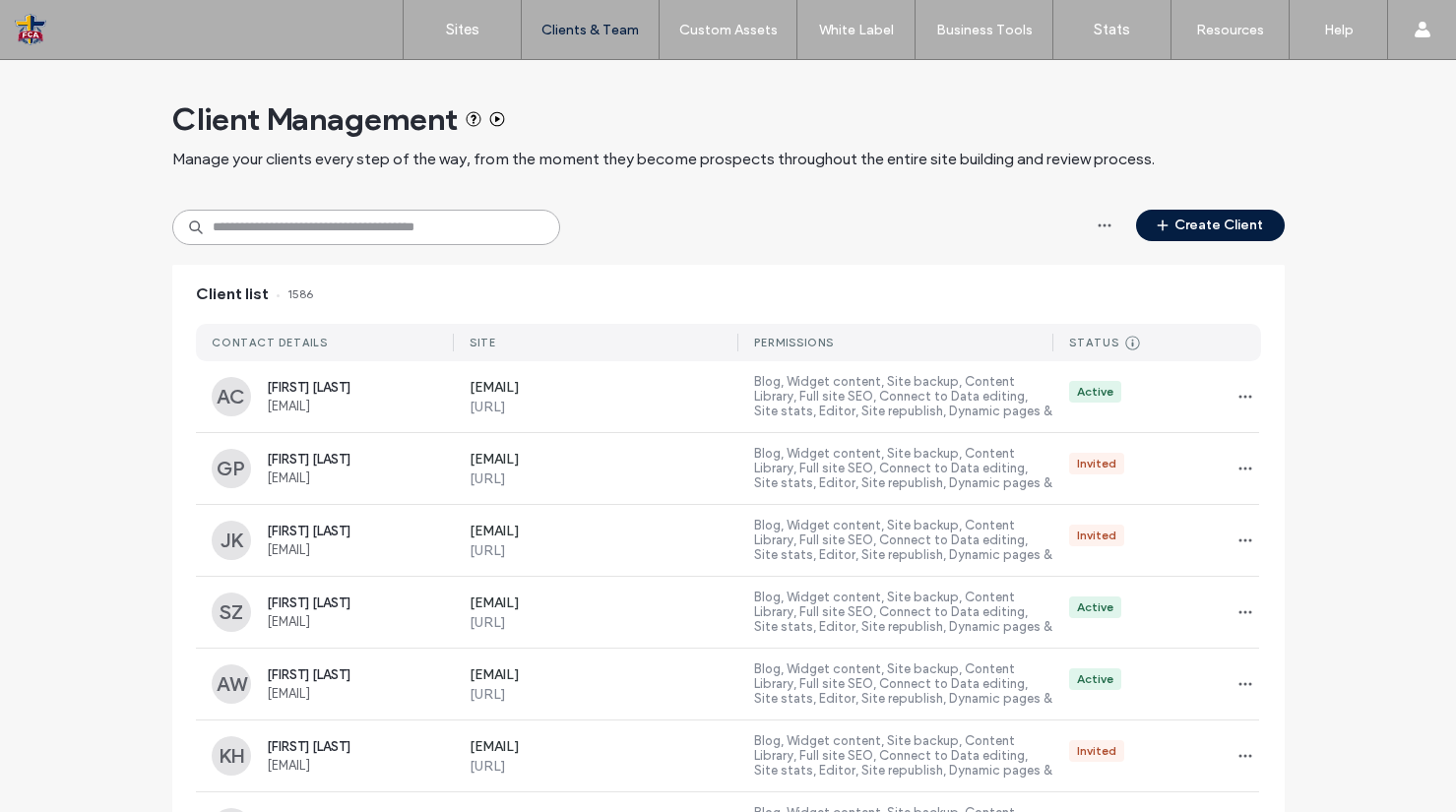 scroll, scrollTop: 0, scrollLeft: 0, axis: both 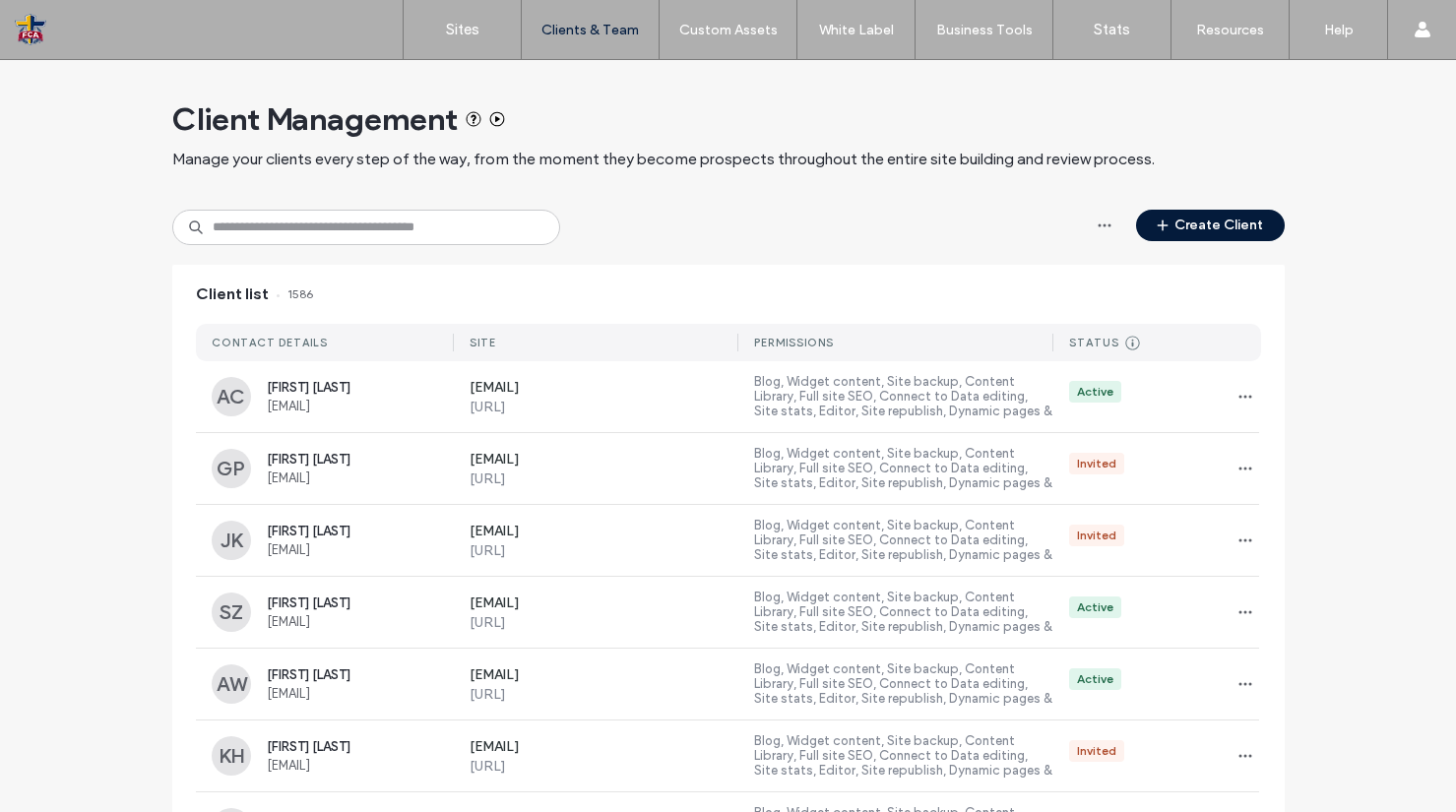 click on "Create Client" at bounding box center (1210, 225) 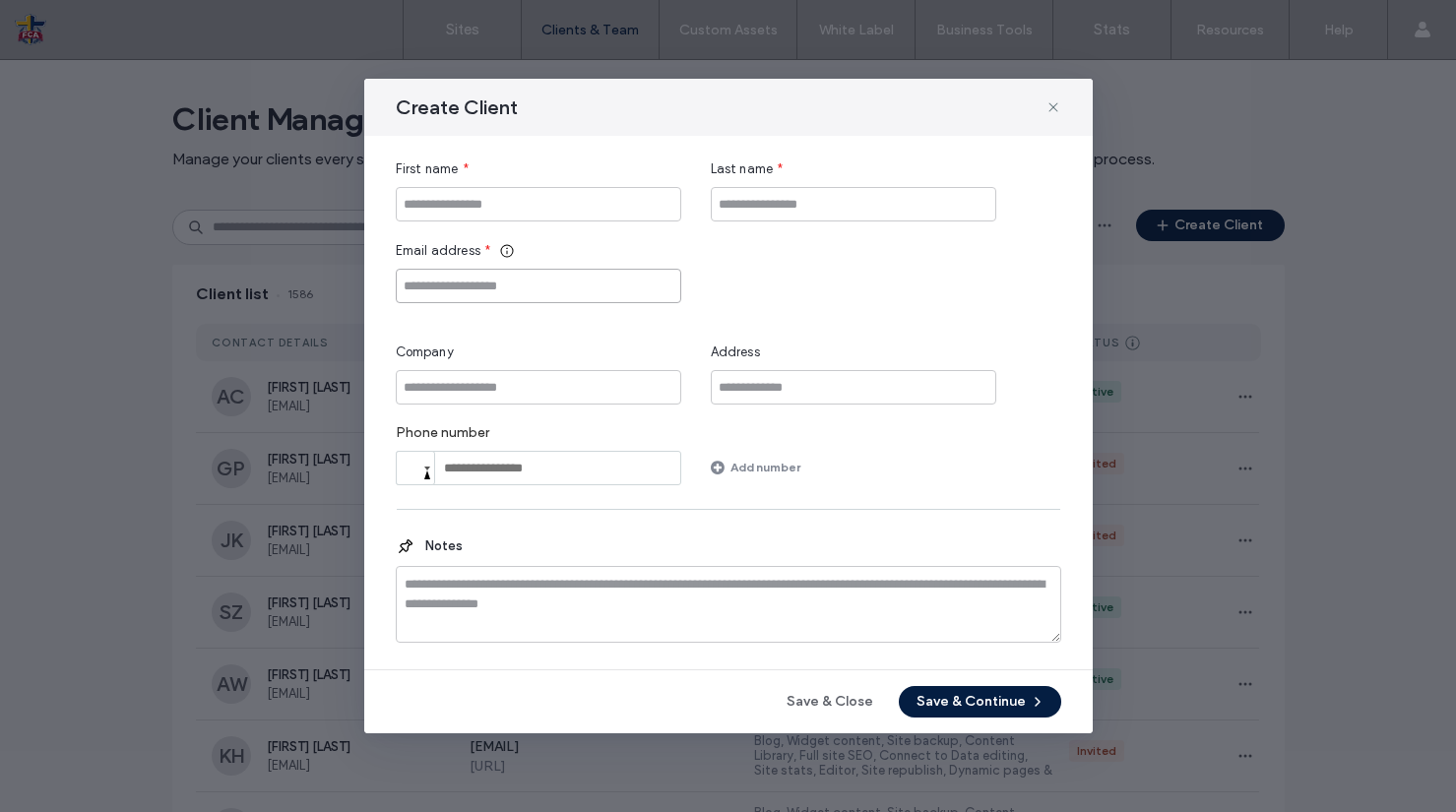 click at bounding box center (538, 285) 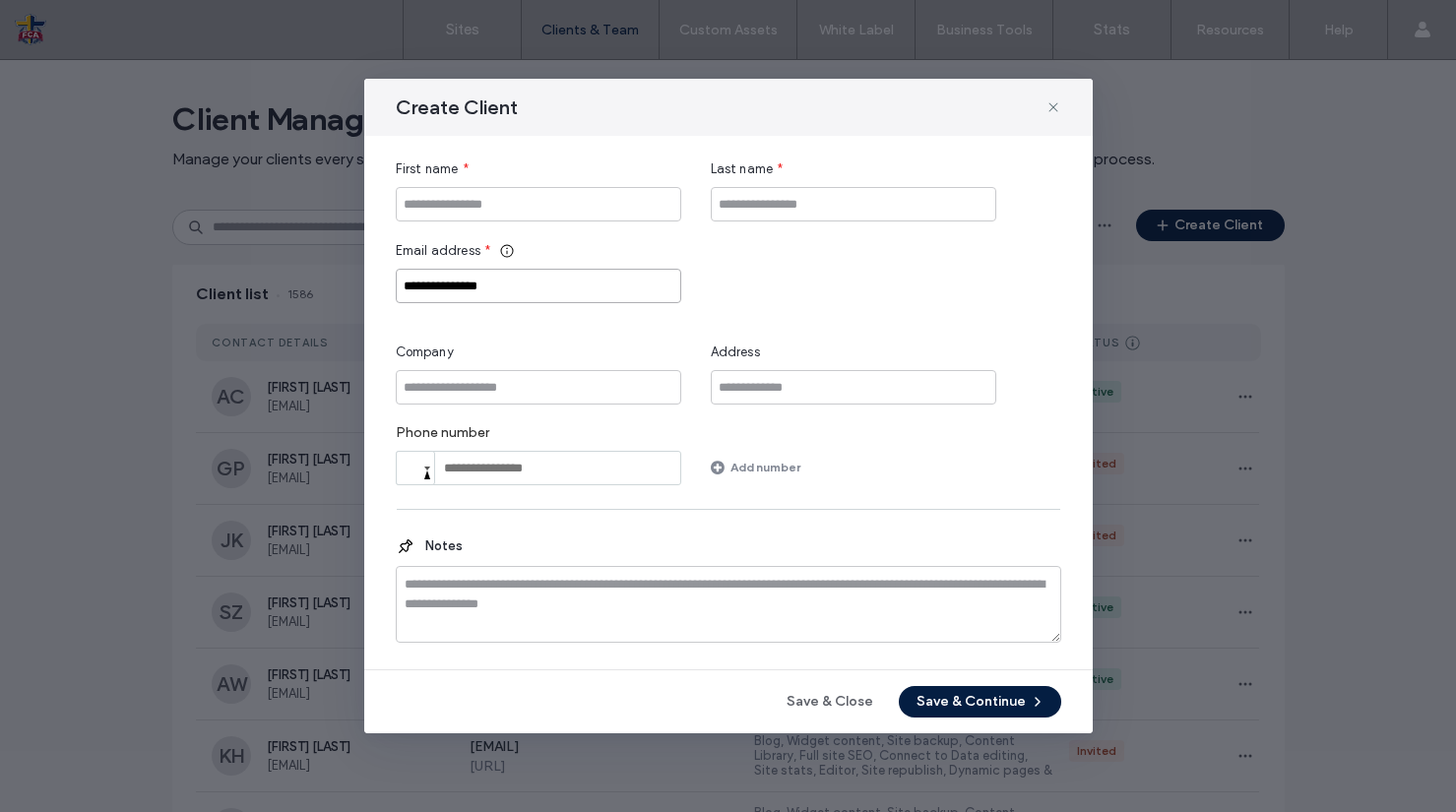 type on "**********" 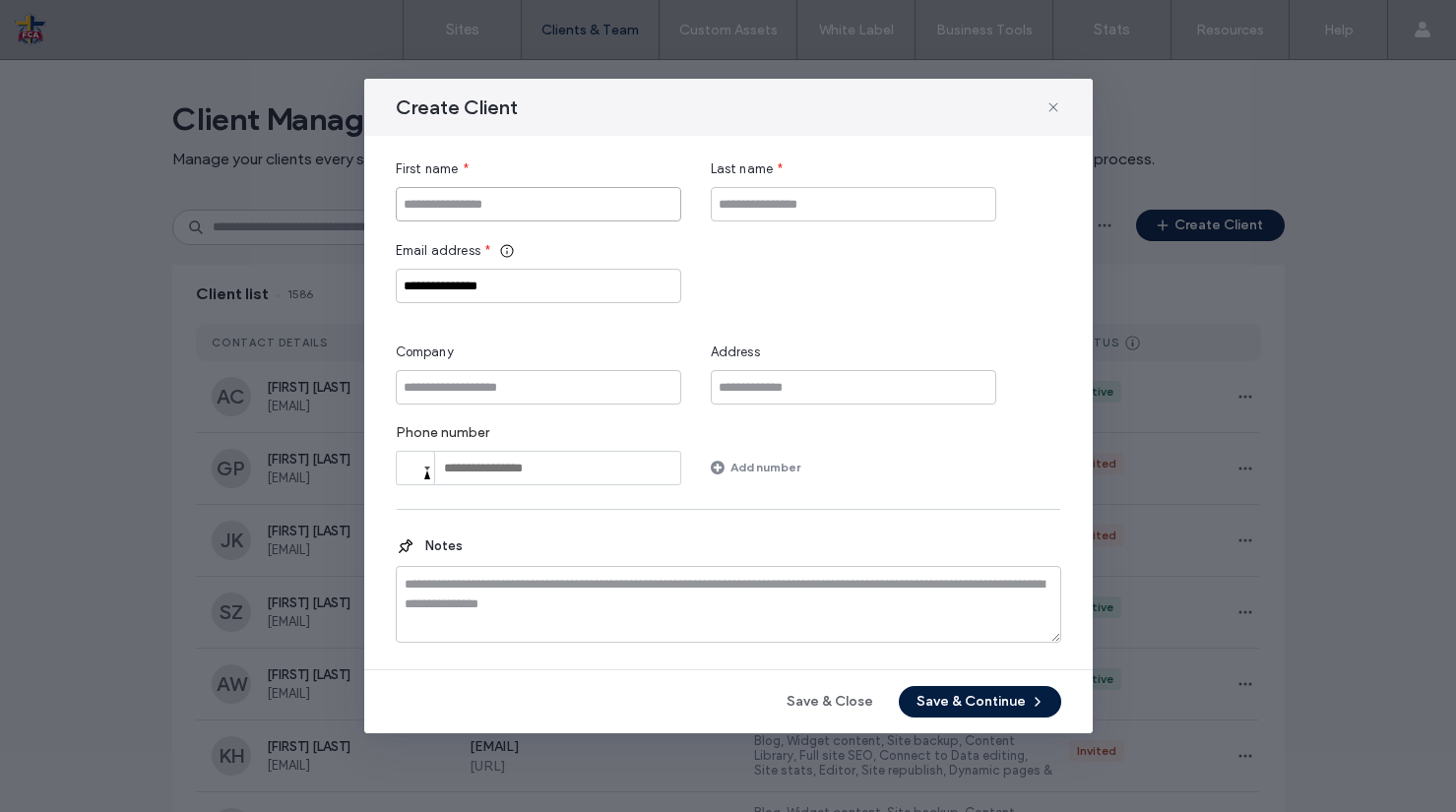 click at bounding box center [538, 204] 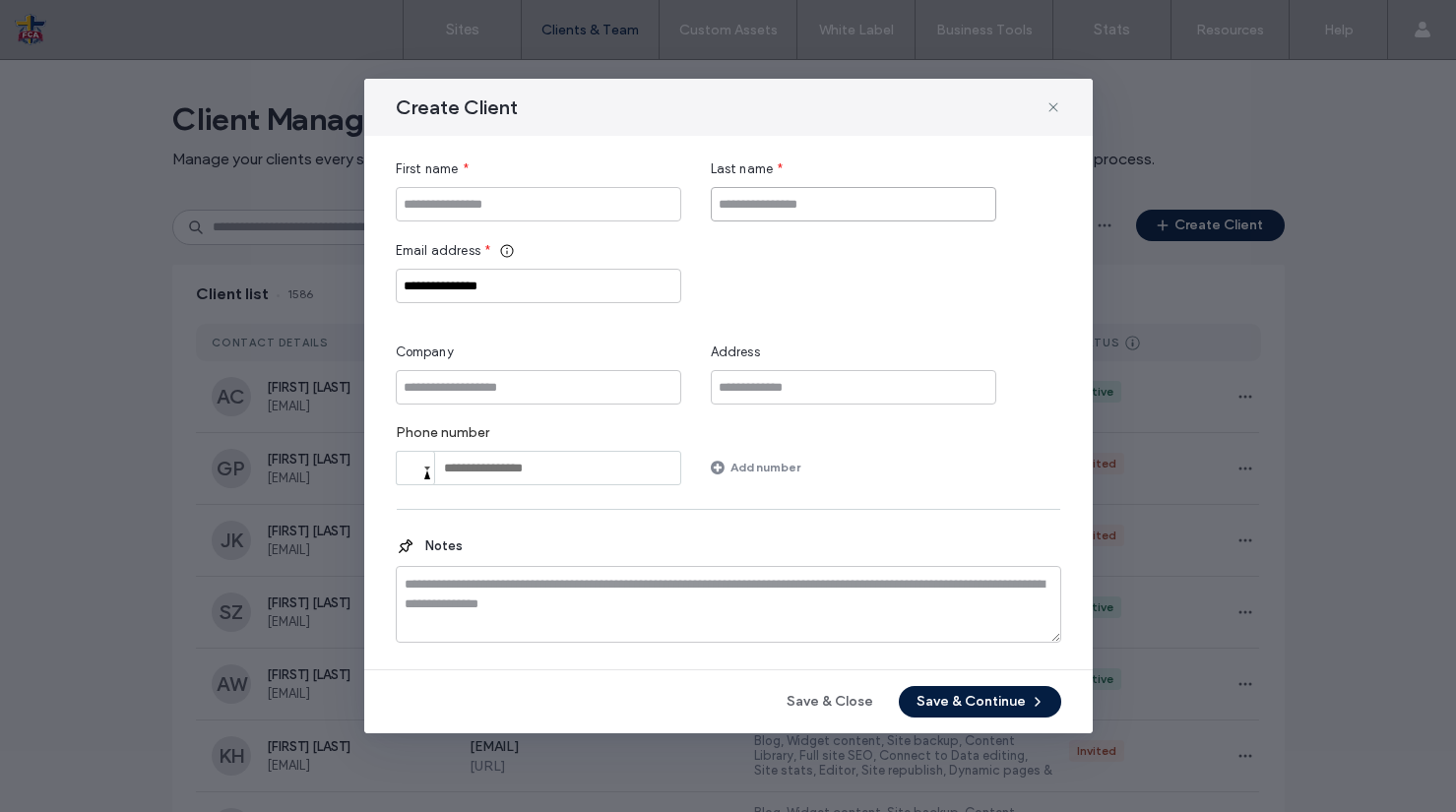 click on "Last name *" at bounding box center (854, 190) 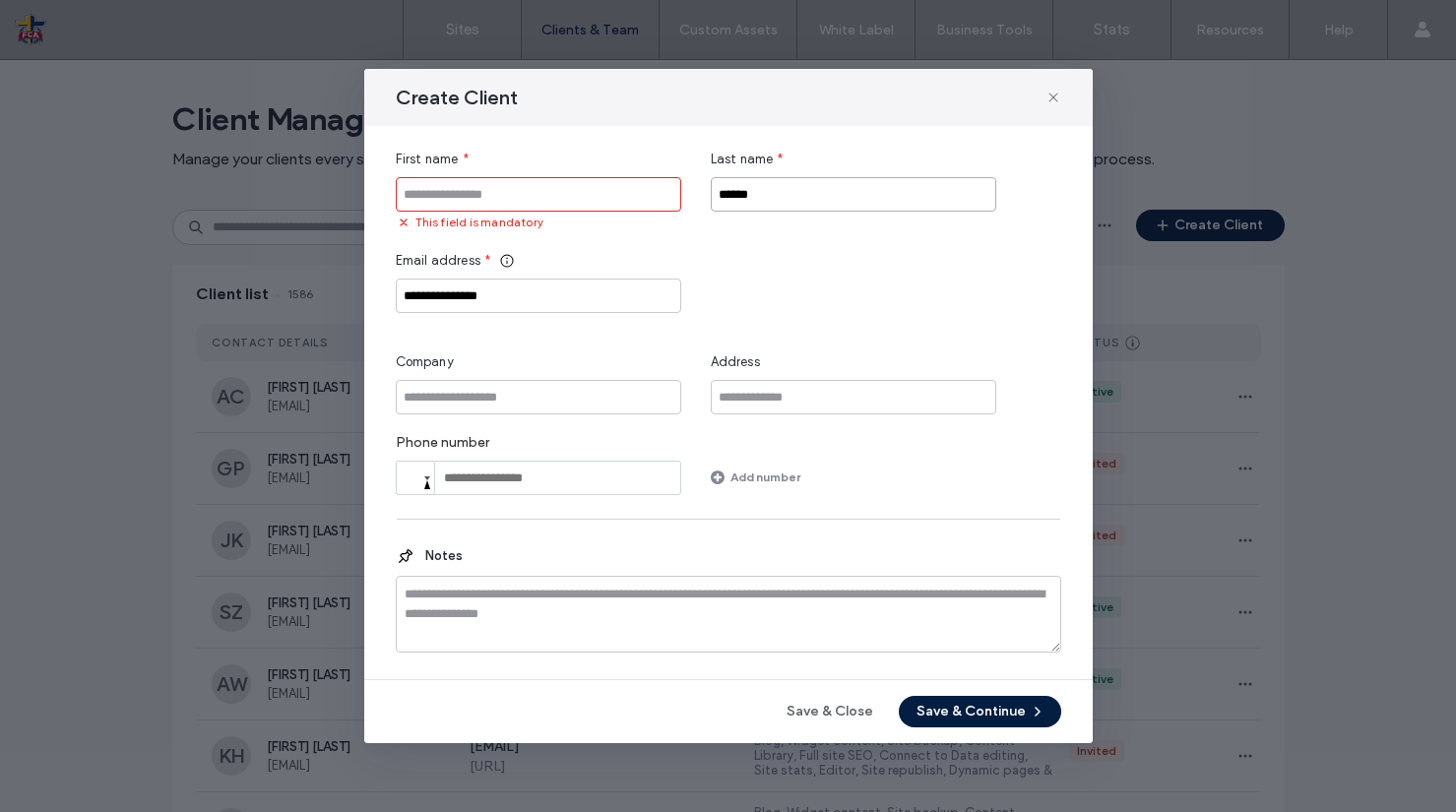 type on "******" 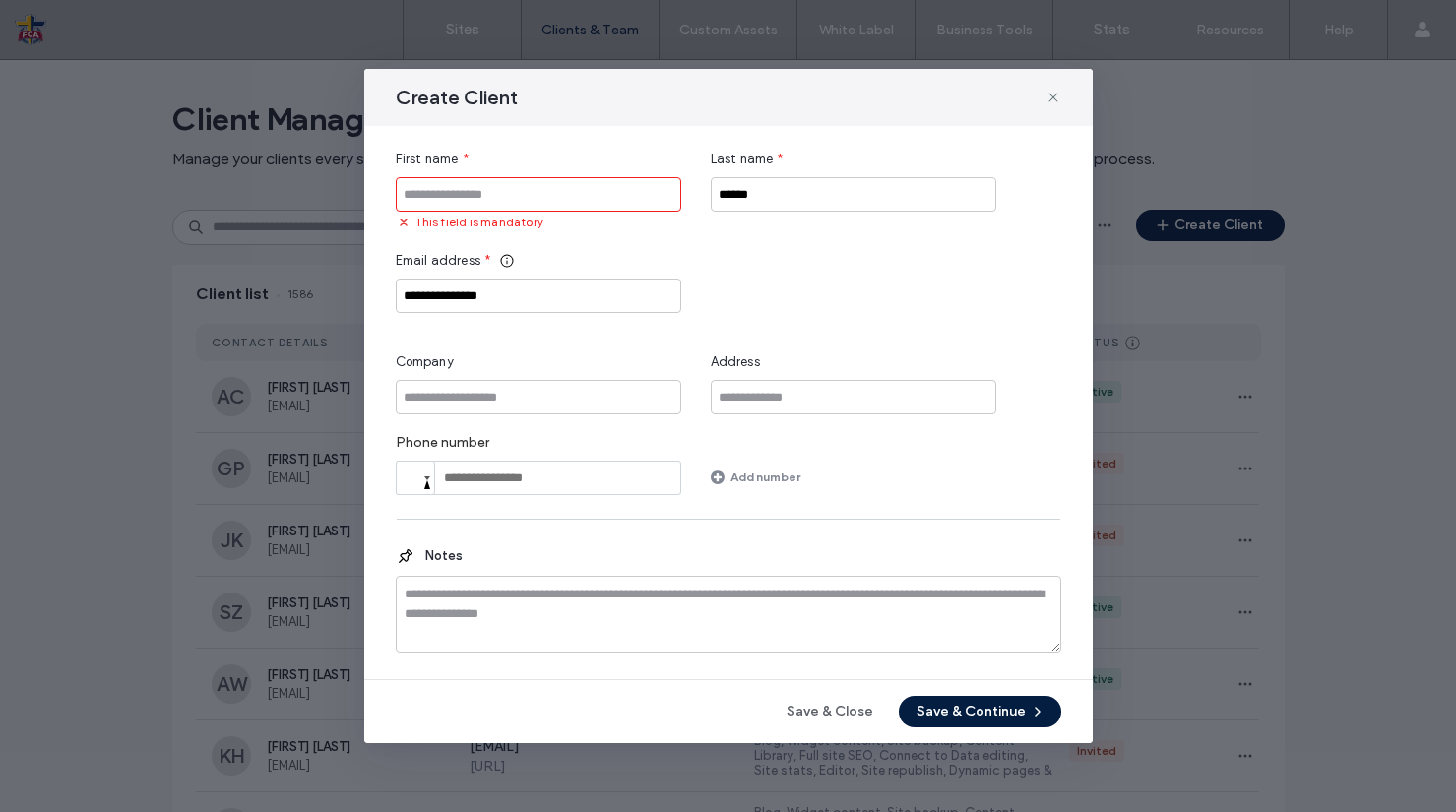 click at bounding box center (538, 194) 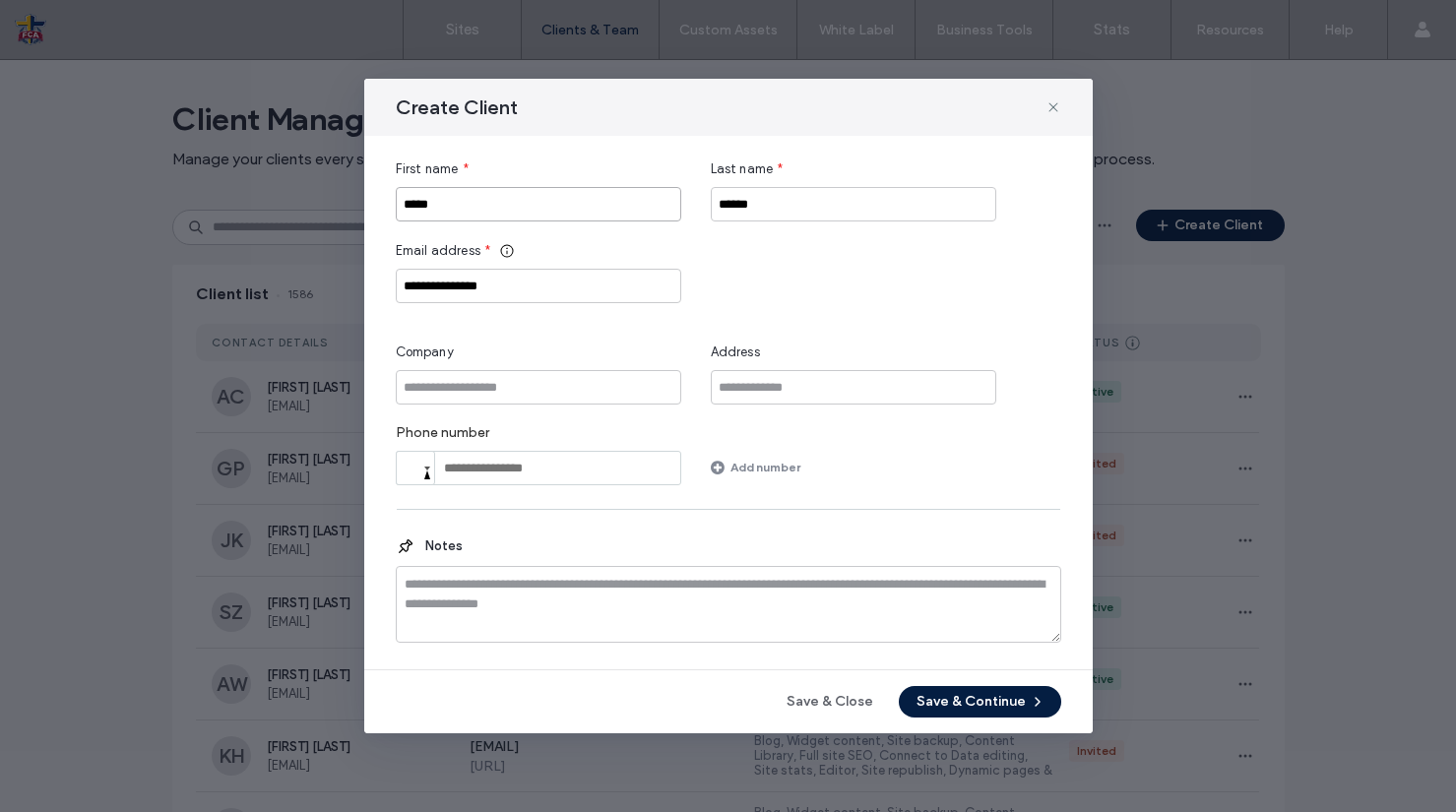 click on "*****" at bounding box center (538, 204) 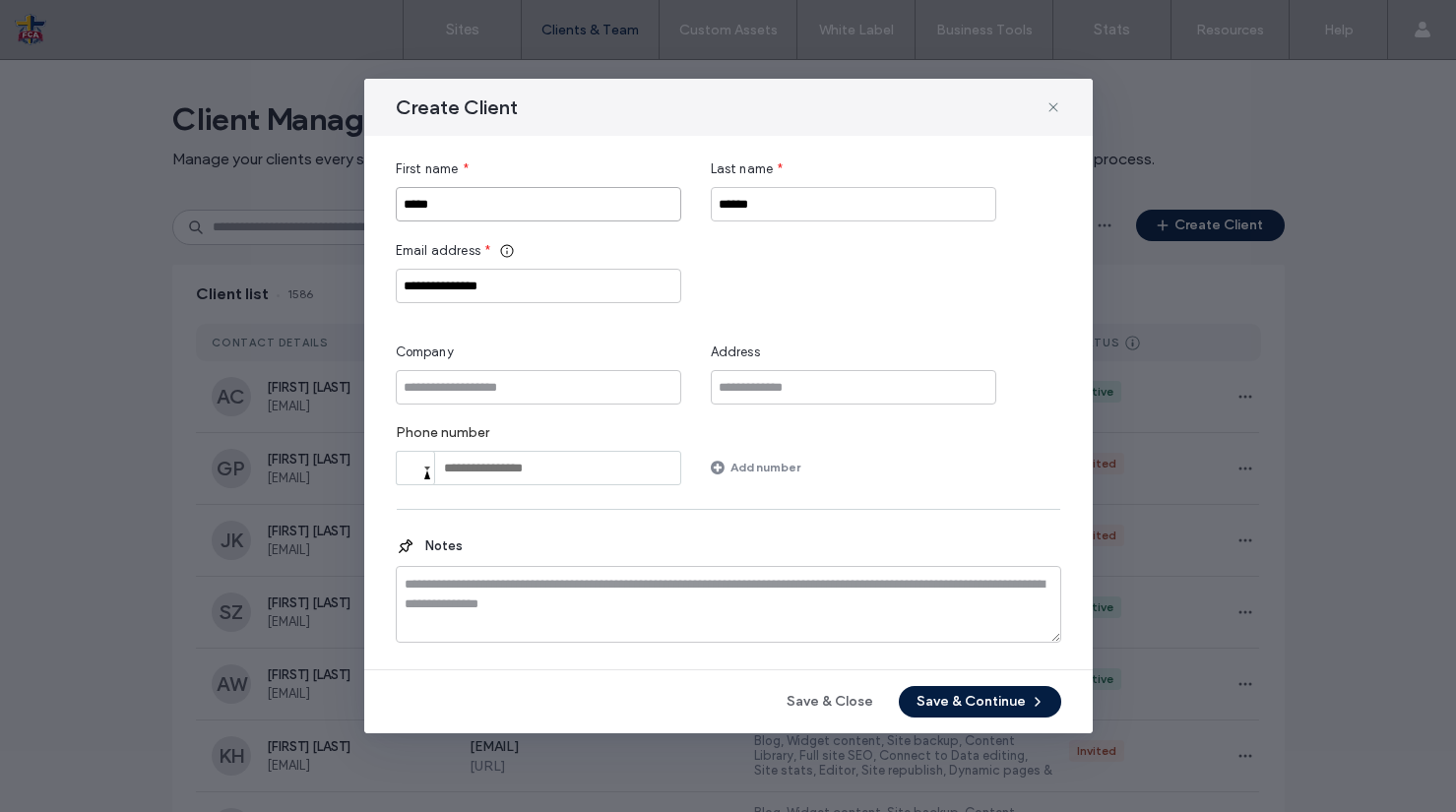 type on "*****" 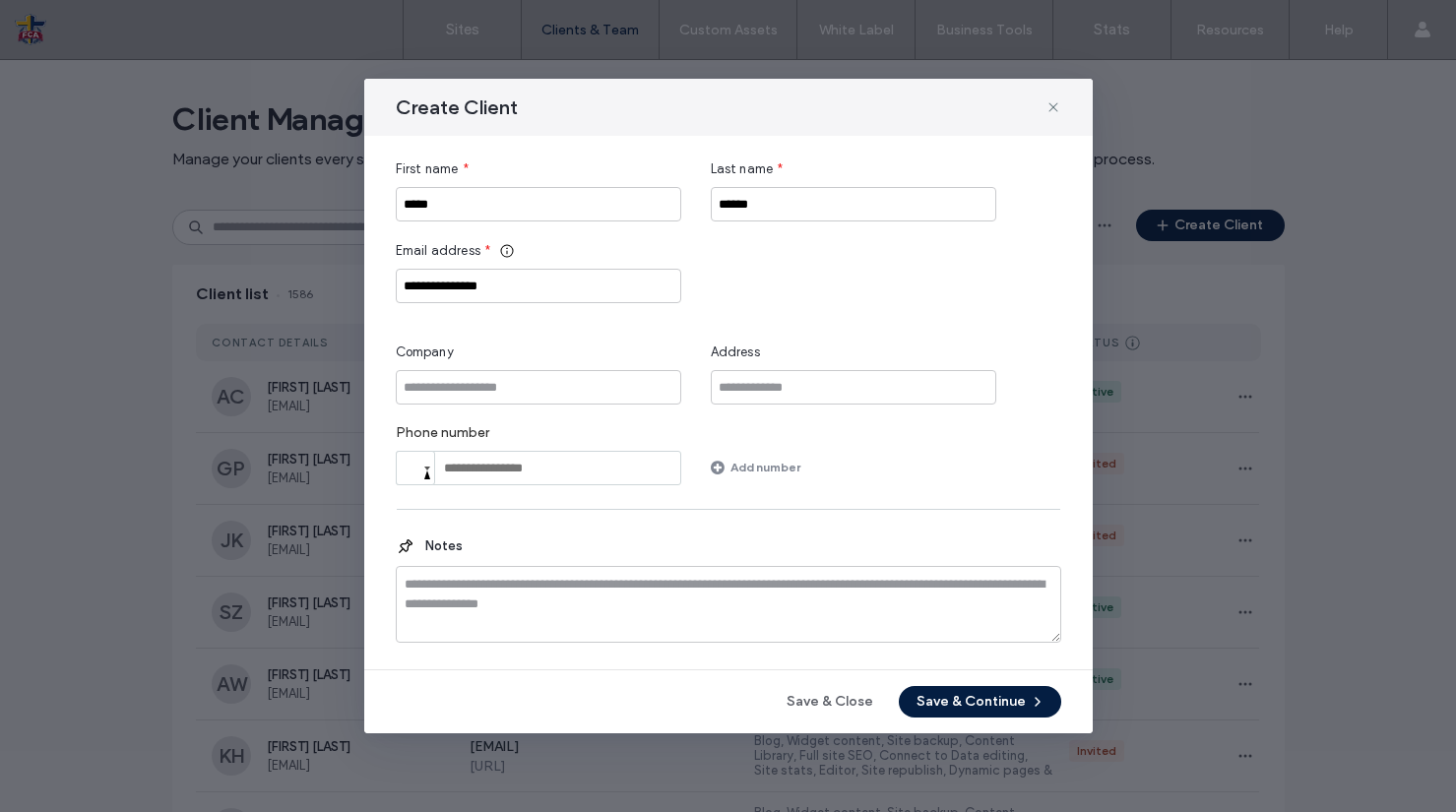 click on "Save & Continue" at bounding box center [980, 702] 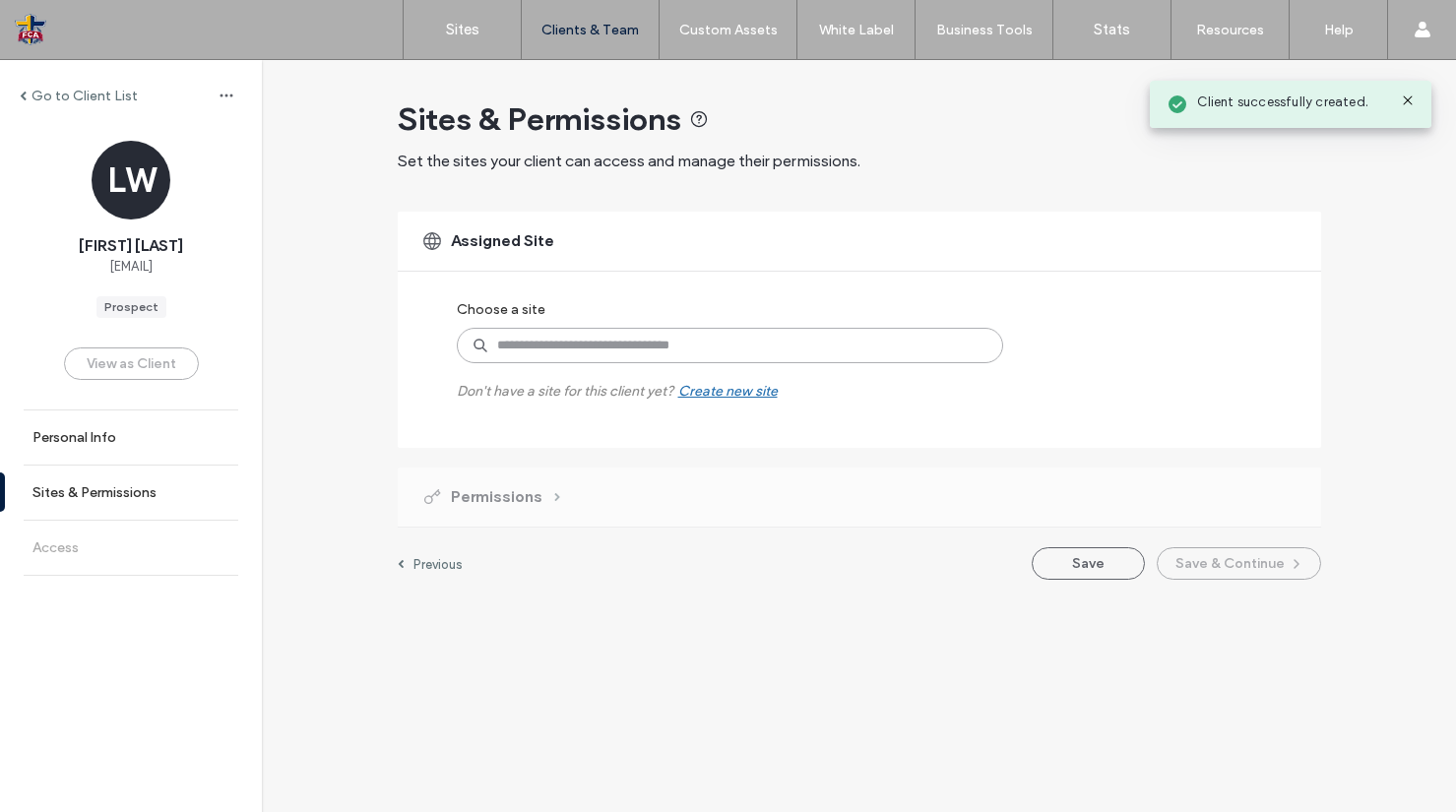 drag, startPoint x: 519, startPoint y: 333, endPoint x: 529, endPoint y: 335, distance: 10.198039 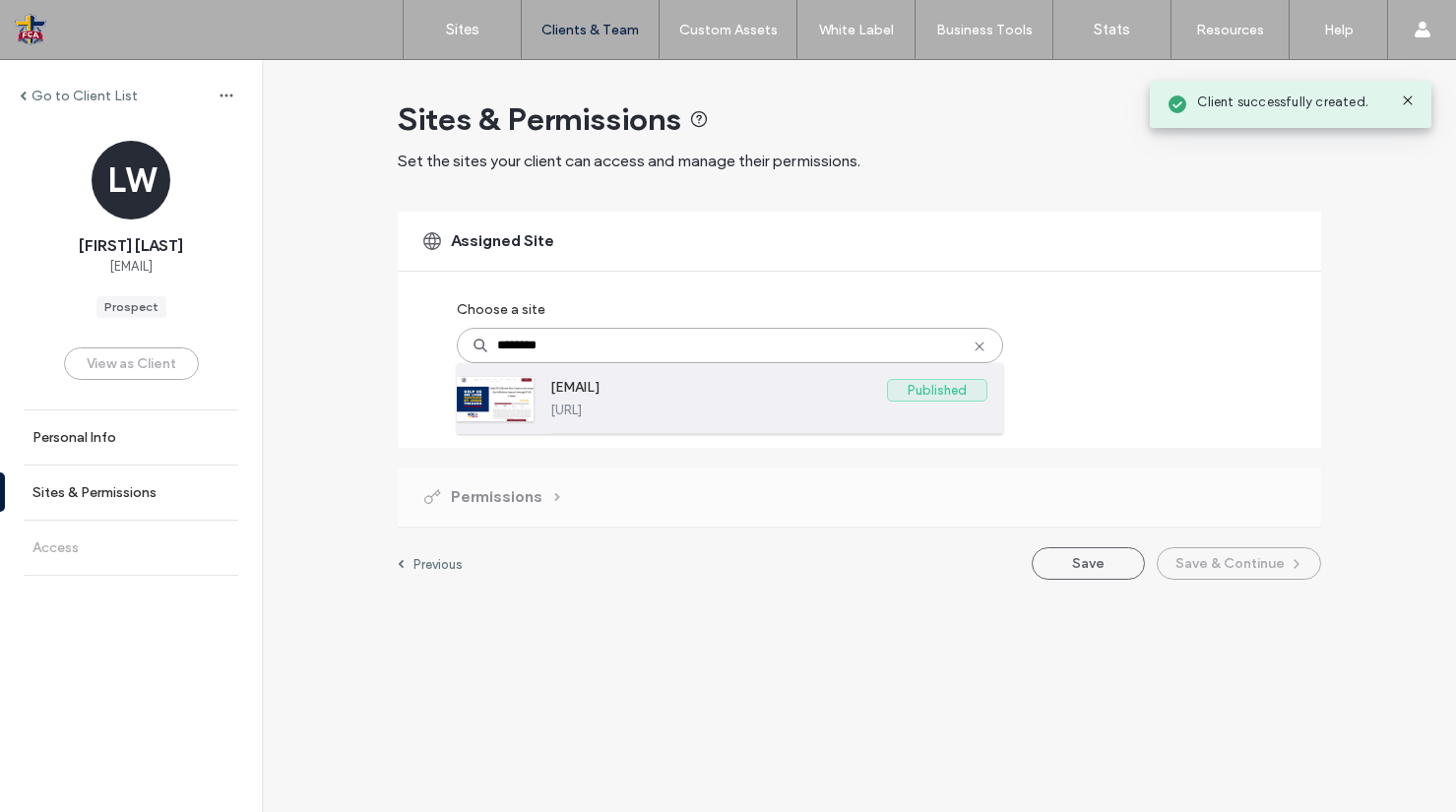 click on "[URL]" at bounding box center [769, 409] 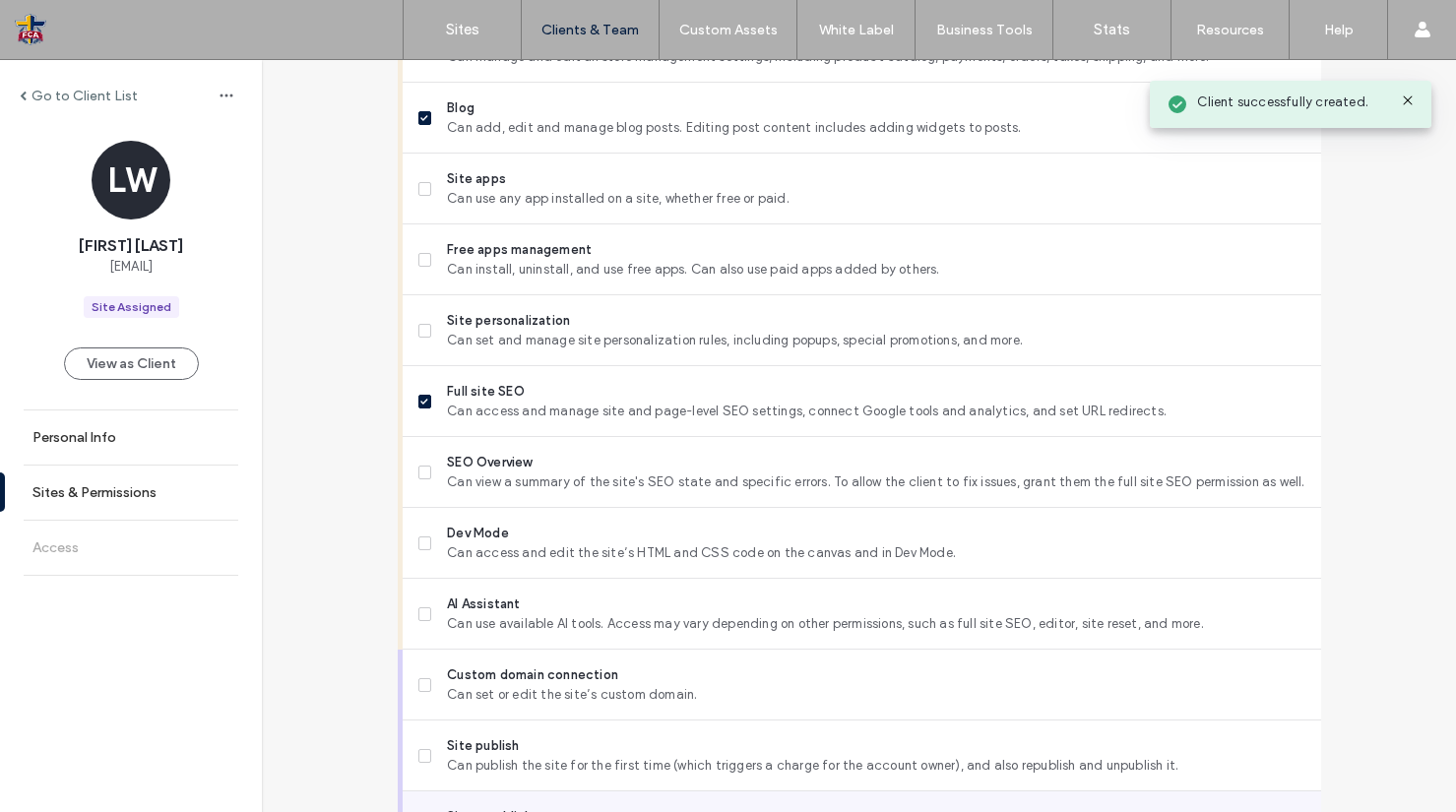 scroll, scrollTop: 1594, scrollLeft: 0, axis: vertical 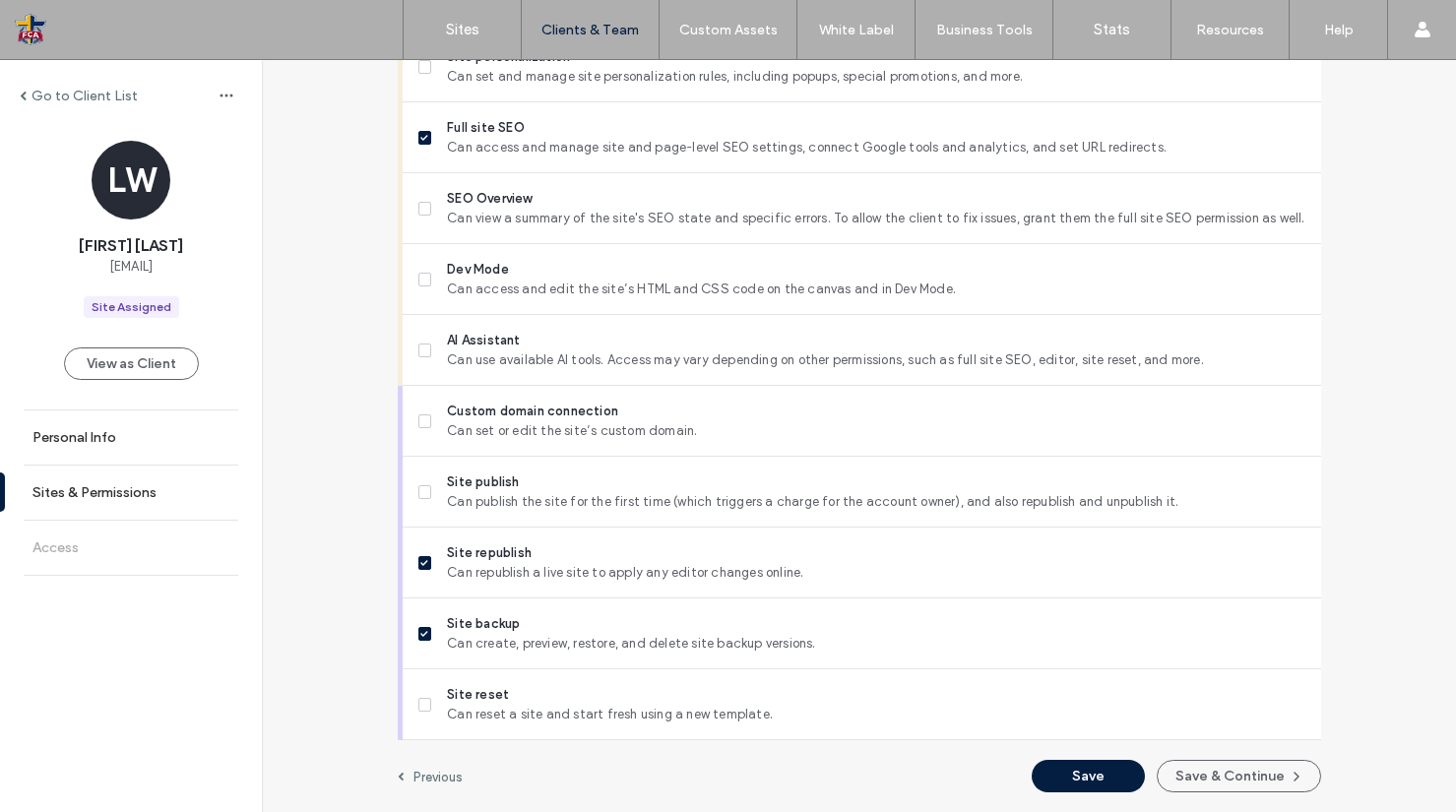 drag, startPoint x: 1208, startPoint y: 778, endPoint x: 1108, endPoint y: 629, distance: 179.4464 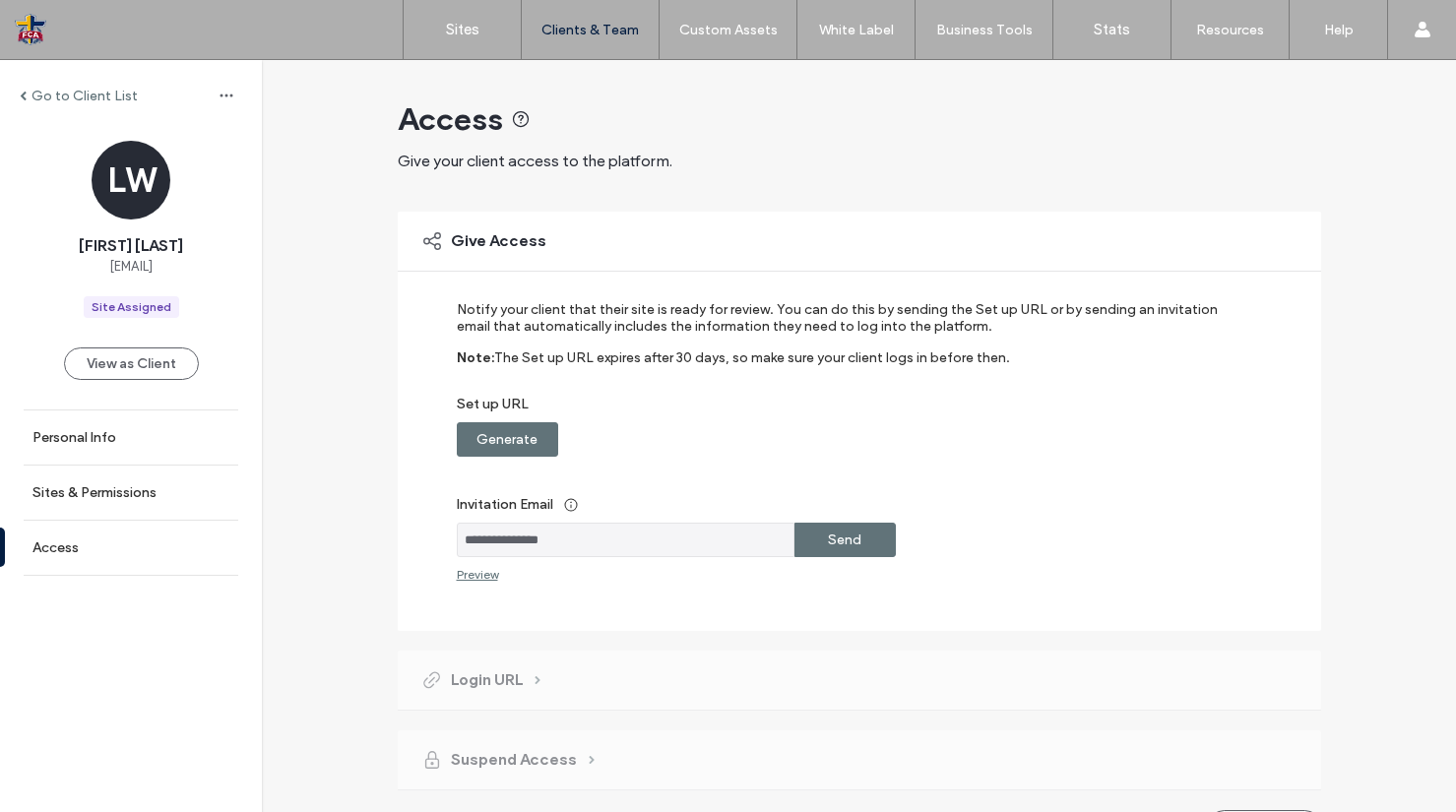 click on "Send" at bounding box center [845, 539] 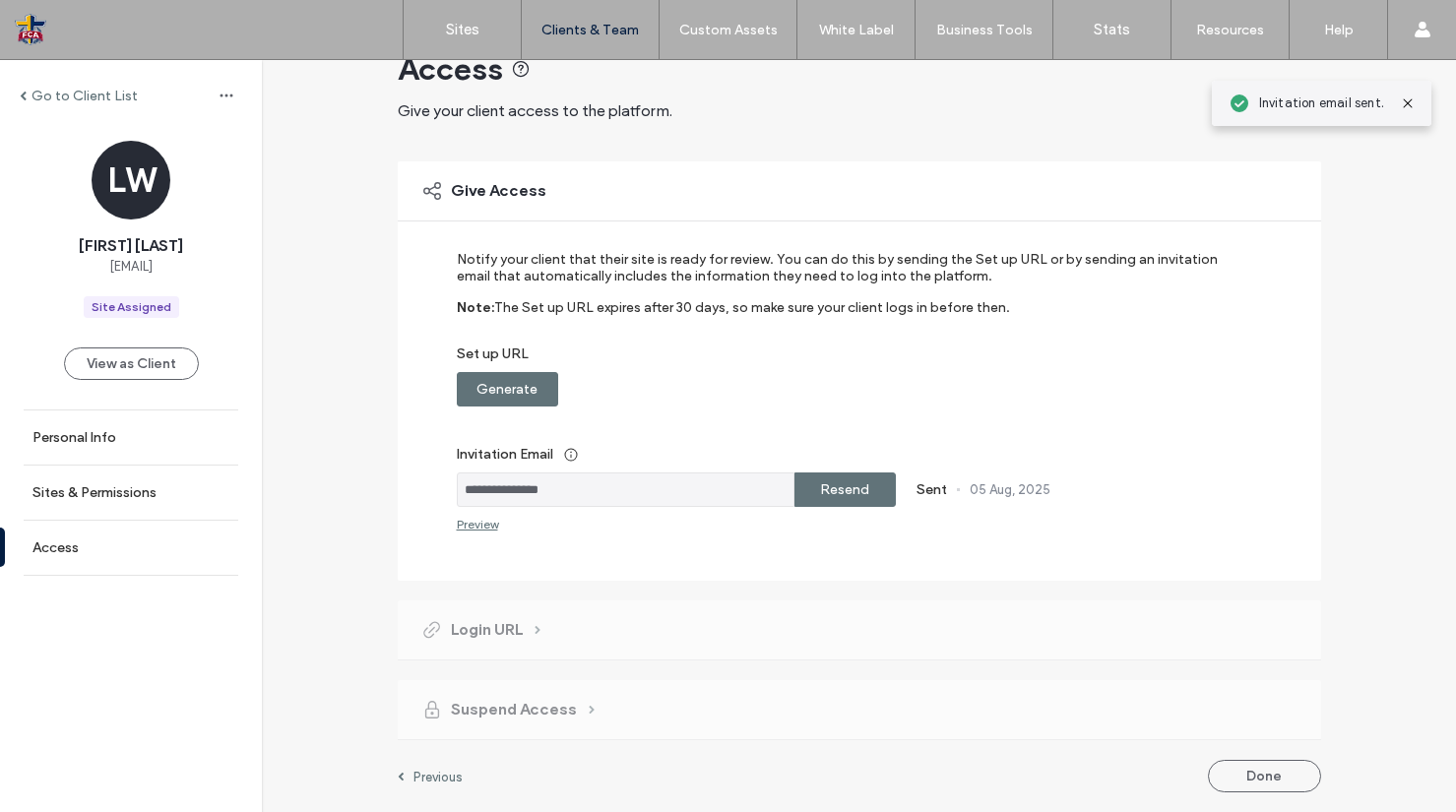 scroll, scrollTop: 180, scrollLeft: 0, axis: vertical 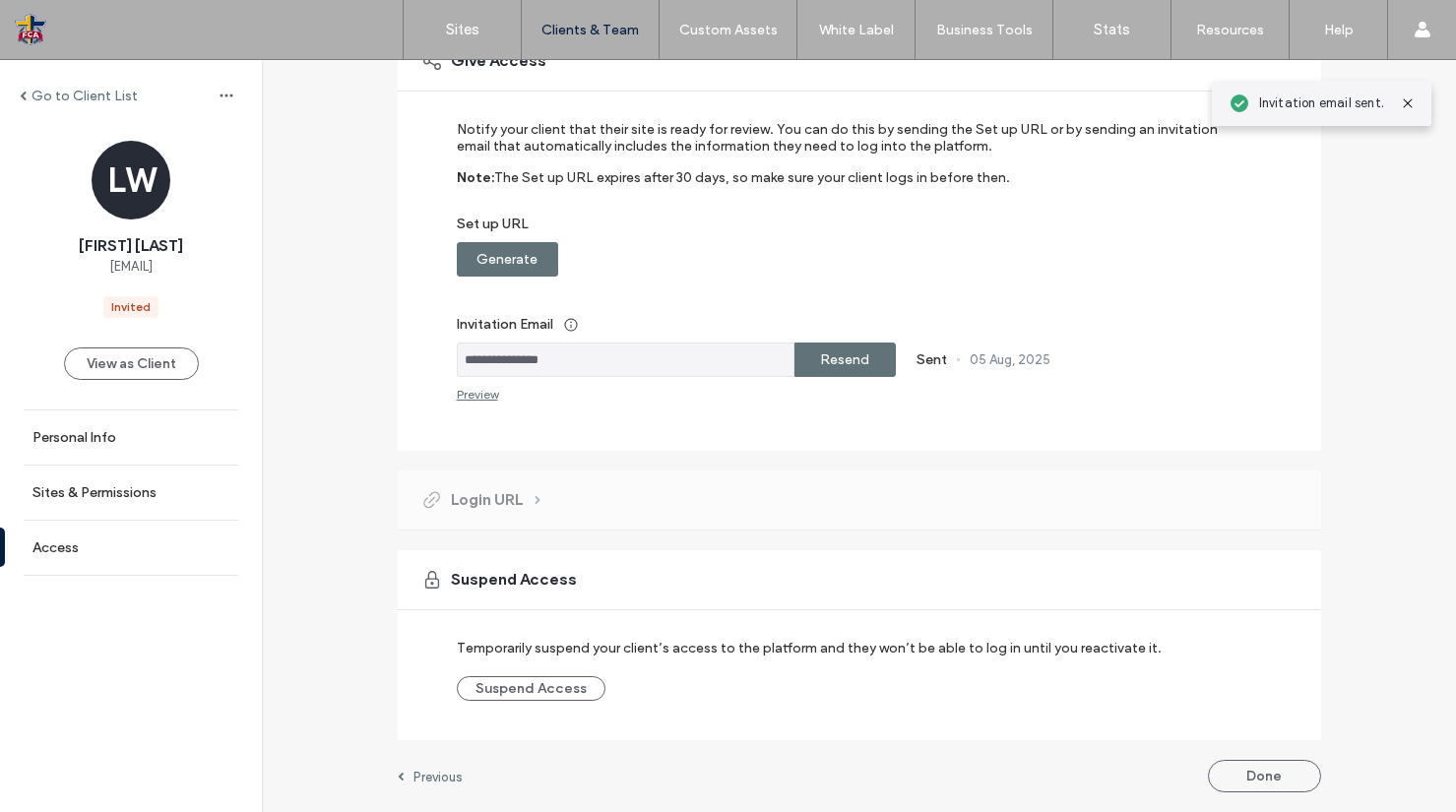 drag, startPoint x: 1280, startPoint y: 781, endPoint x: 1012, endPoint y: 440, distance: 433.71073 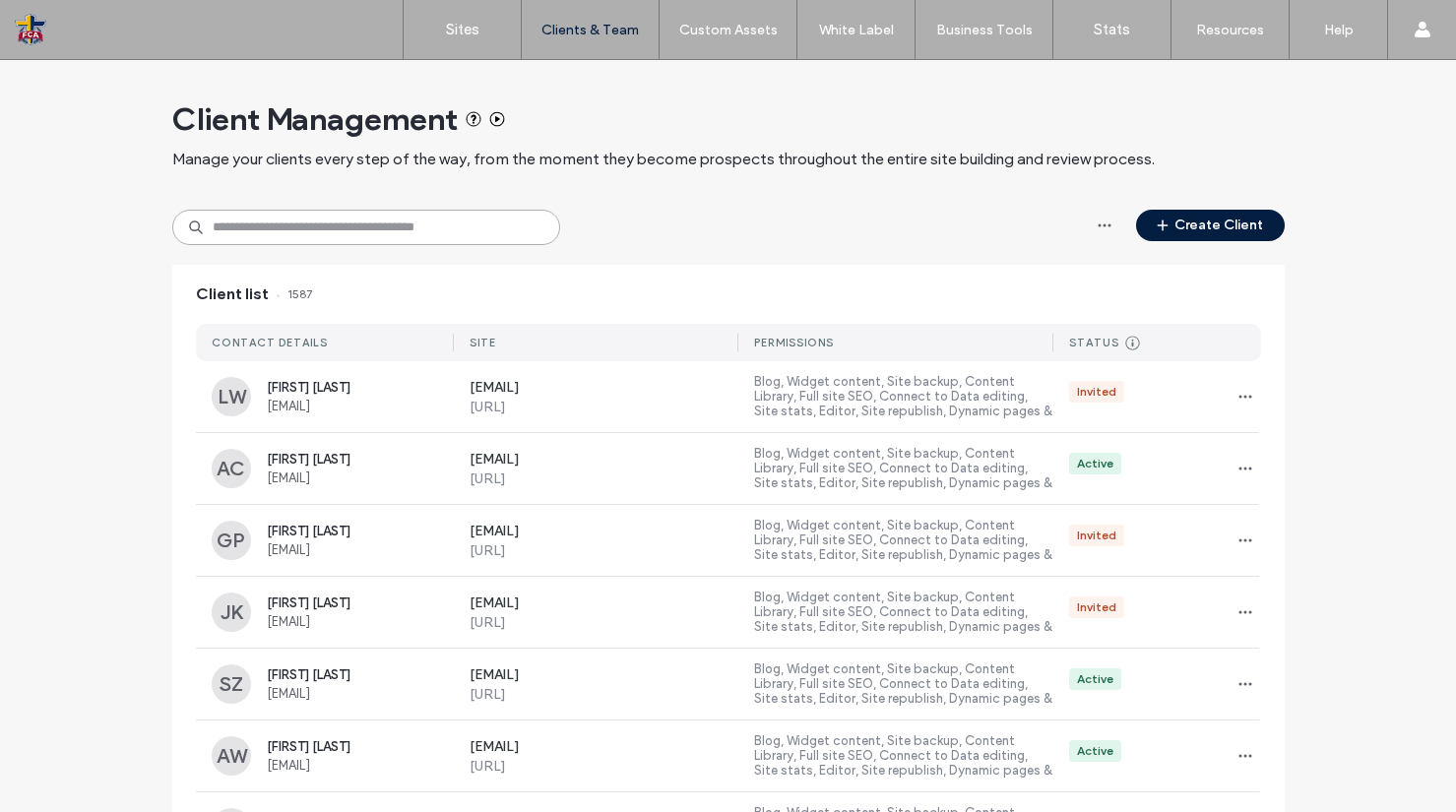 click at bounding box center (366, 227) 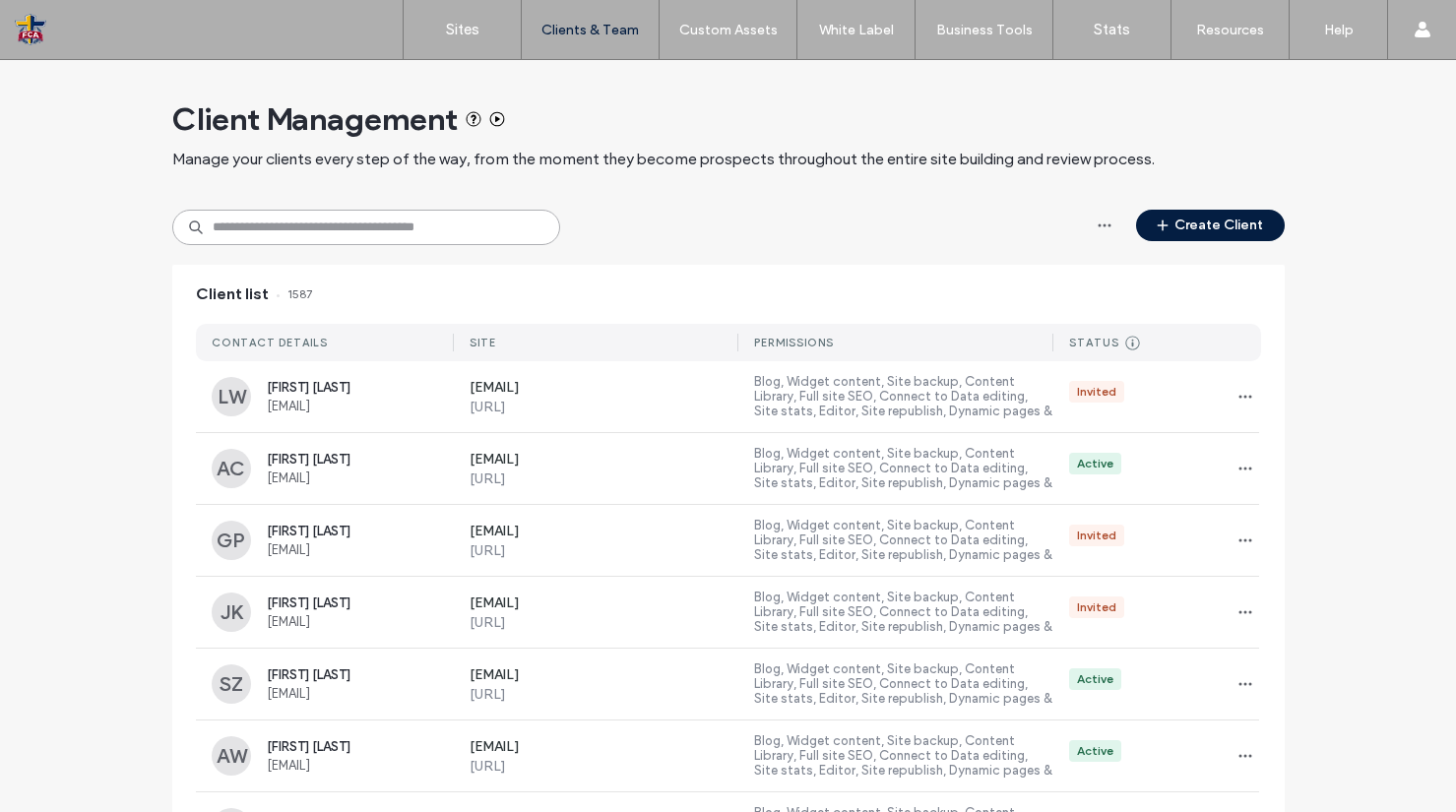 paste on "**********" 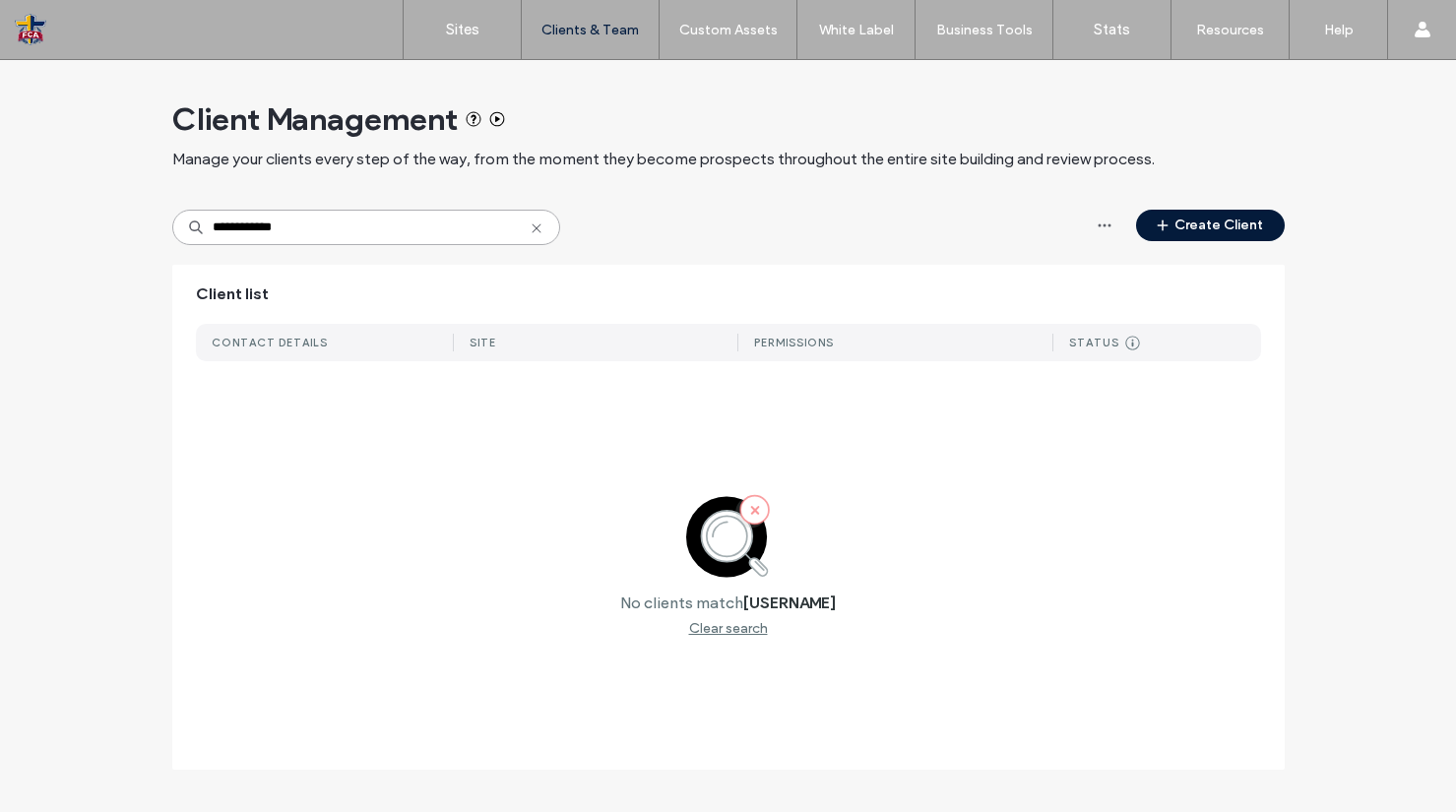 type on "**********" 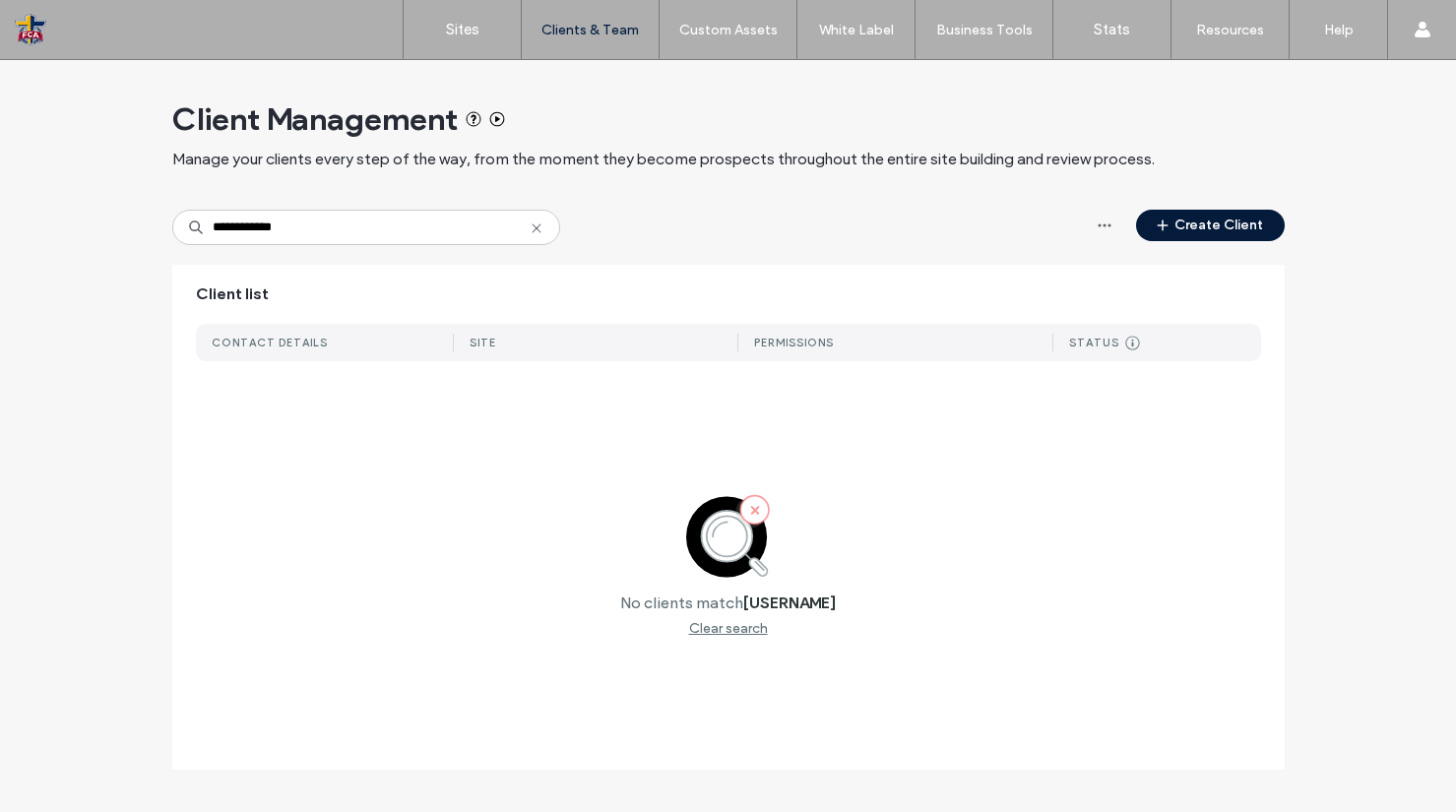 click 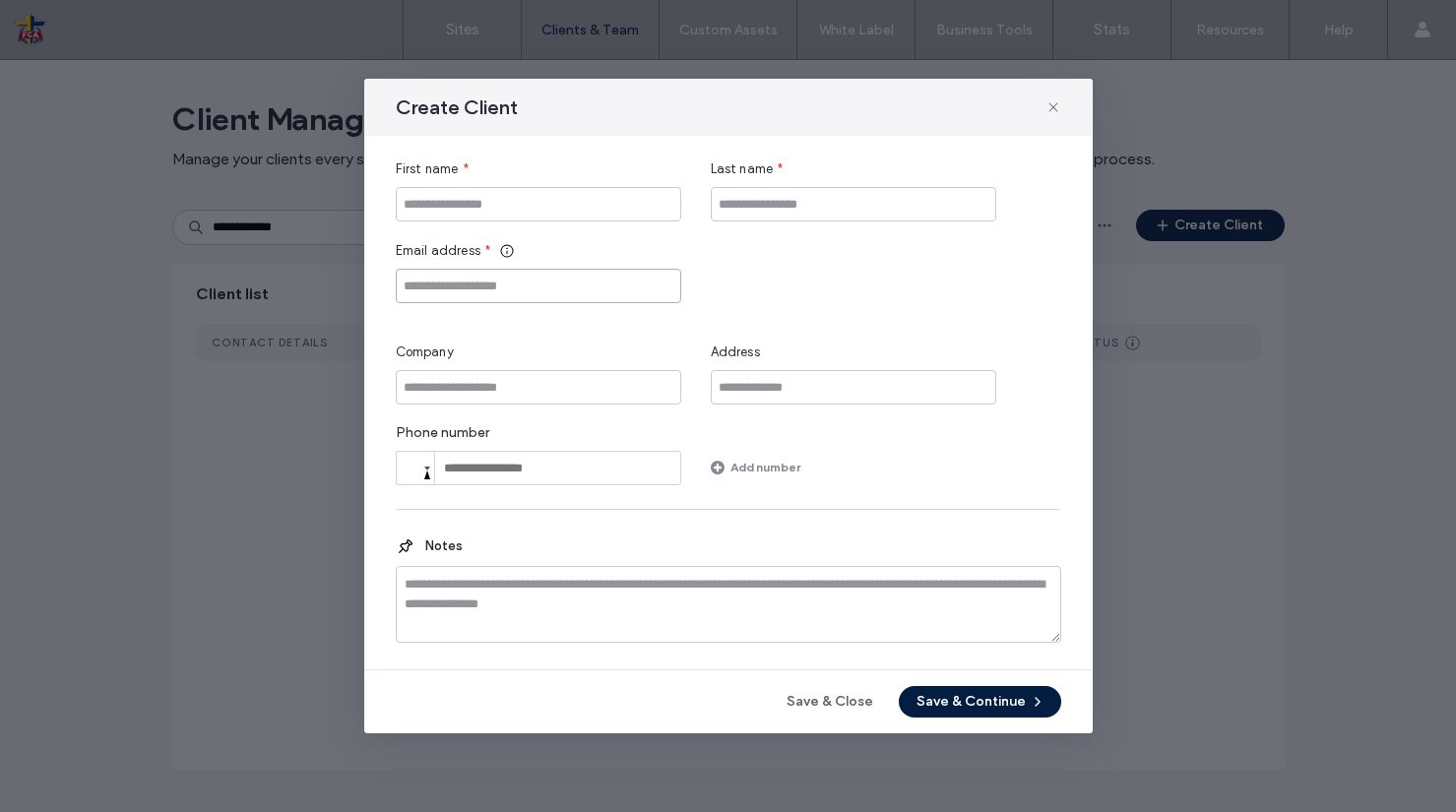 drag, startPoint x: 489, startPoint y: 289, endPoint x: 418, endPoint y: 296, distance: 71.34424 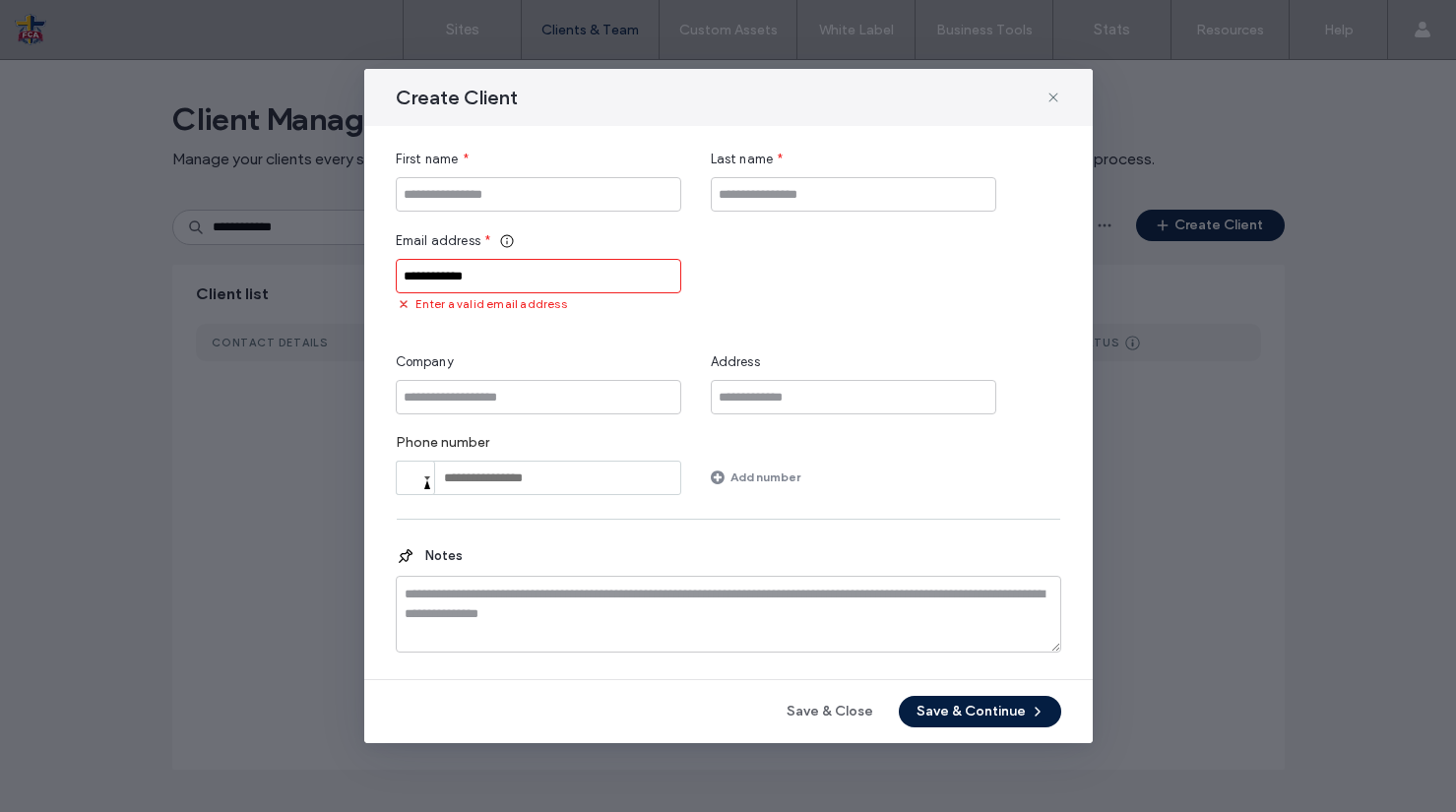 drag, startPoint x: 513, startPoint y: 283, endPoint x: 493, endPoint y: 279, distance: 20.396078 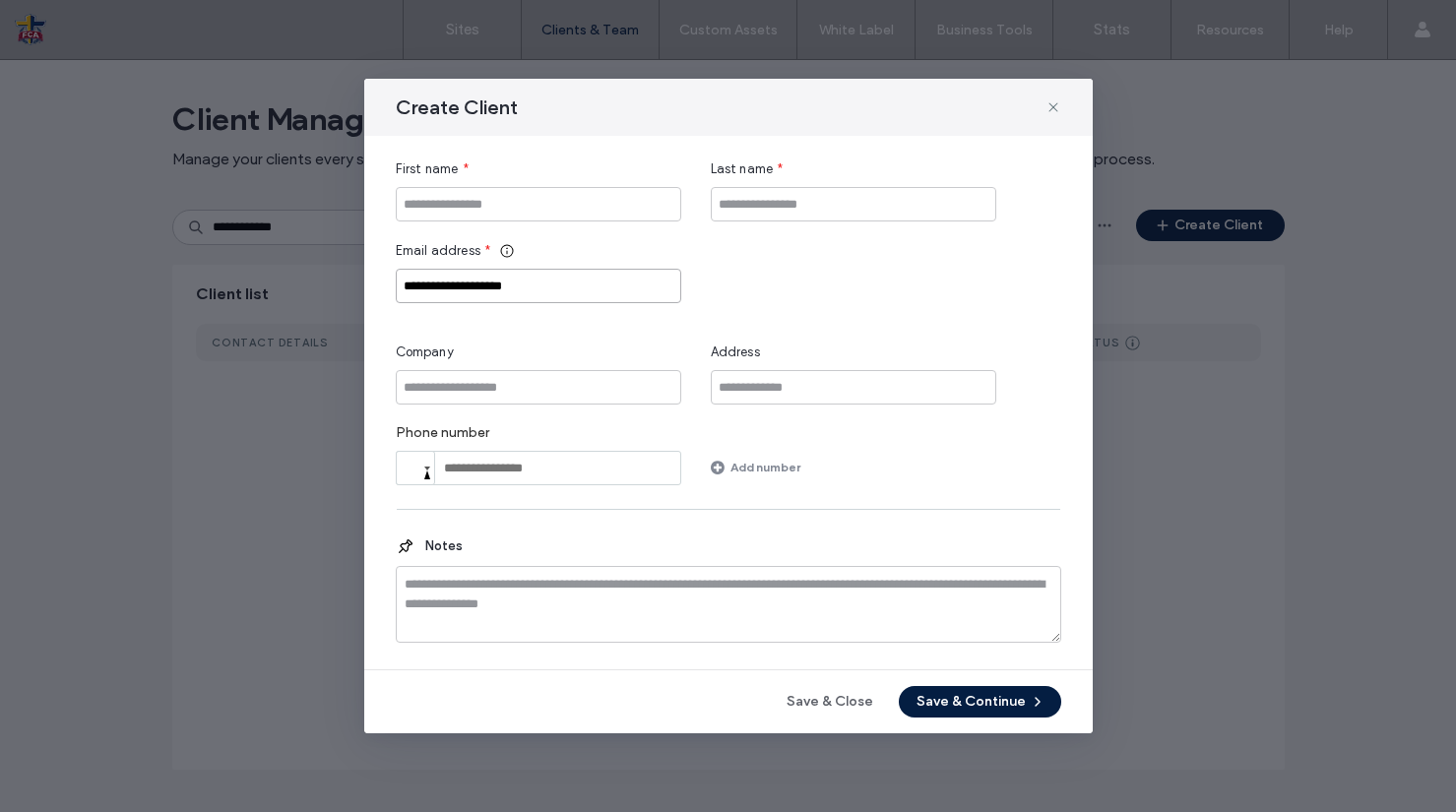 type on "**********" 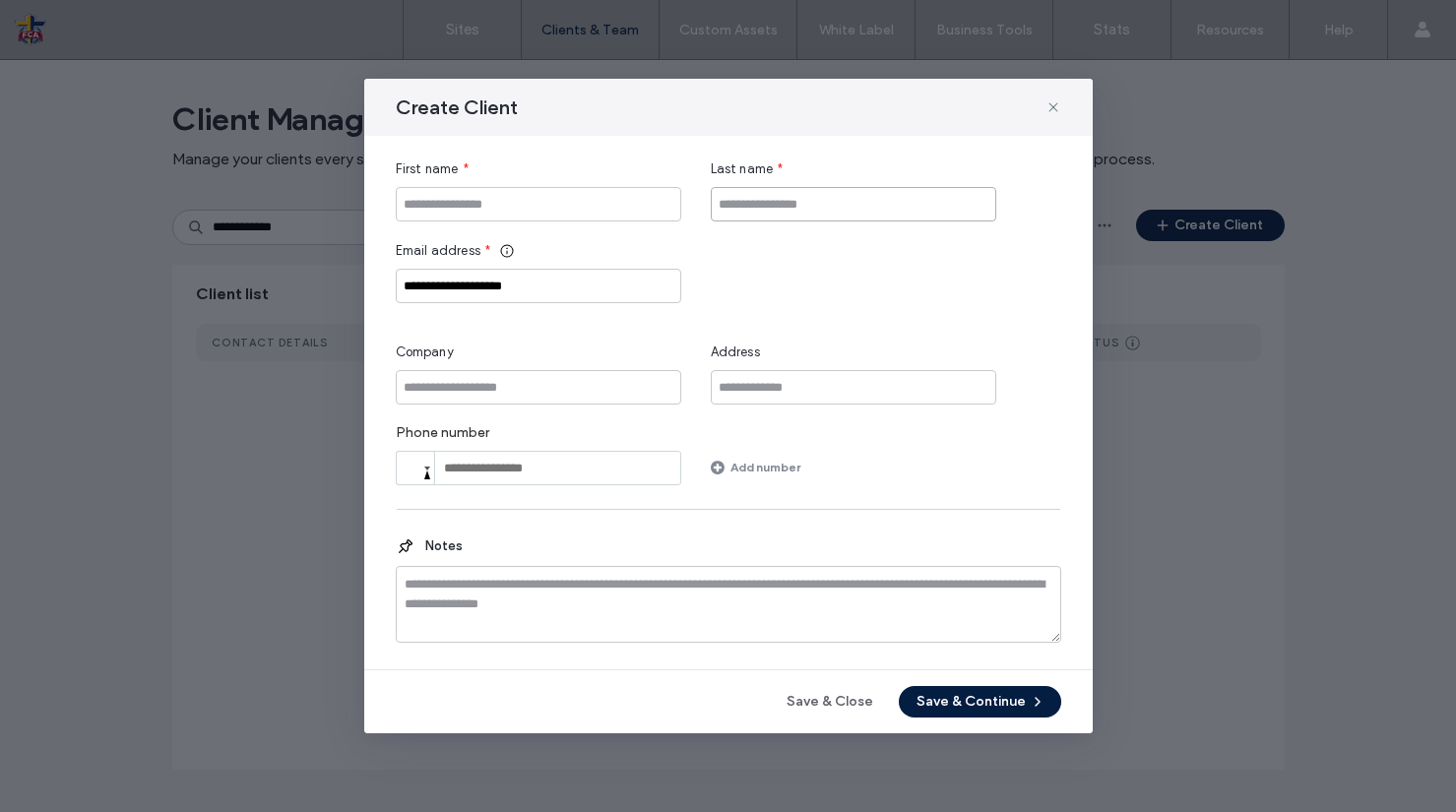 click at bounding box center (854, 204) 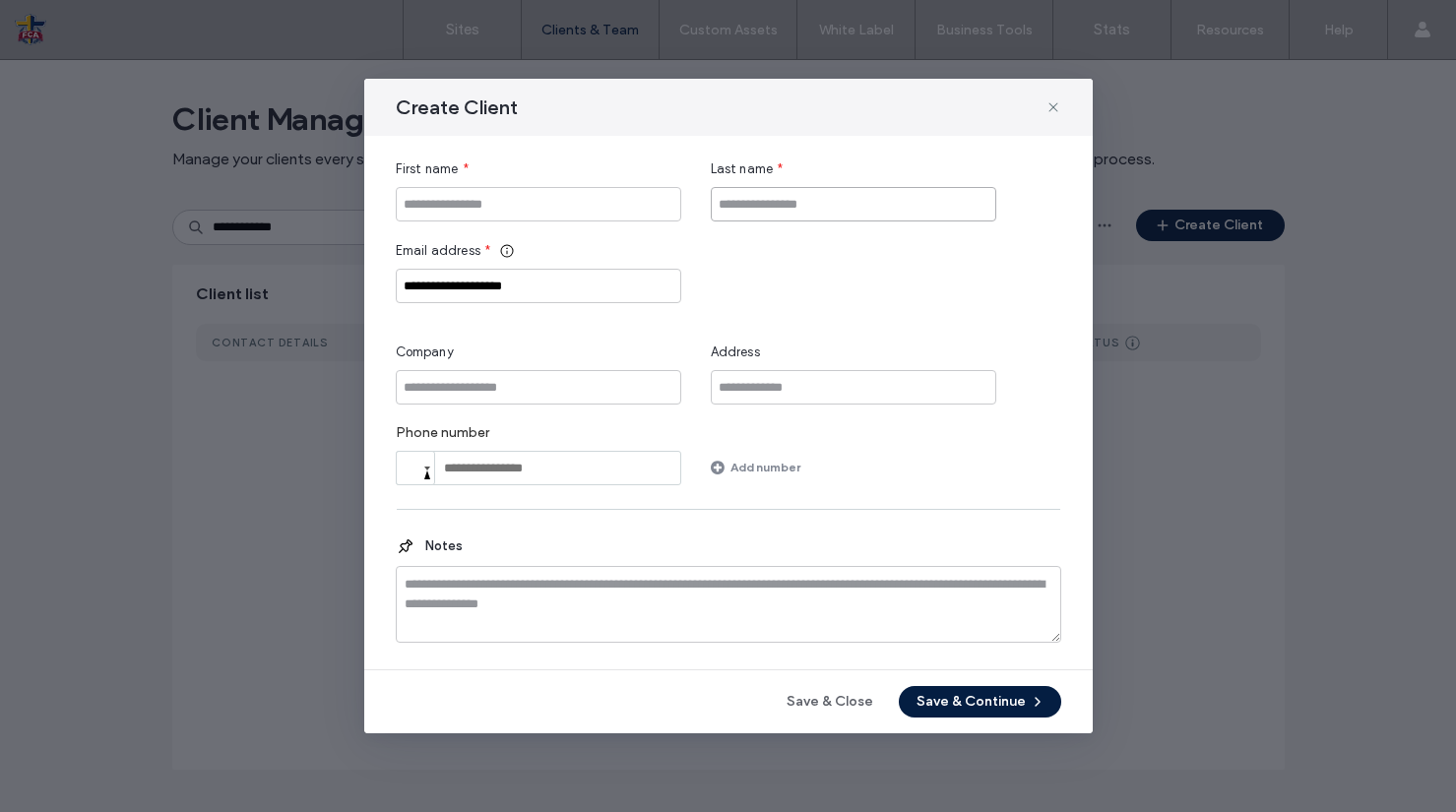 paste on "**********" 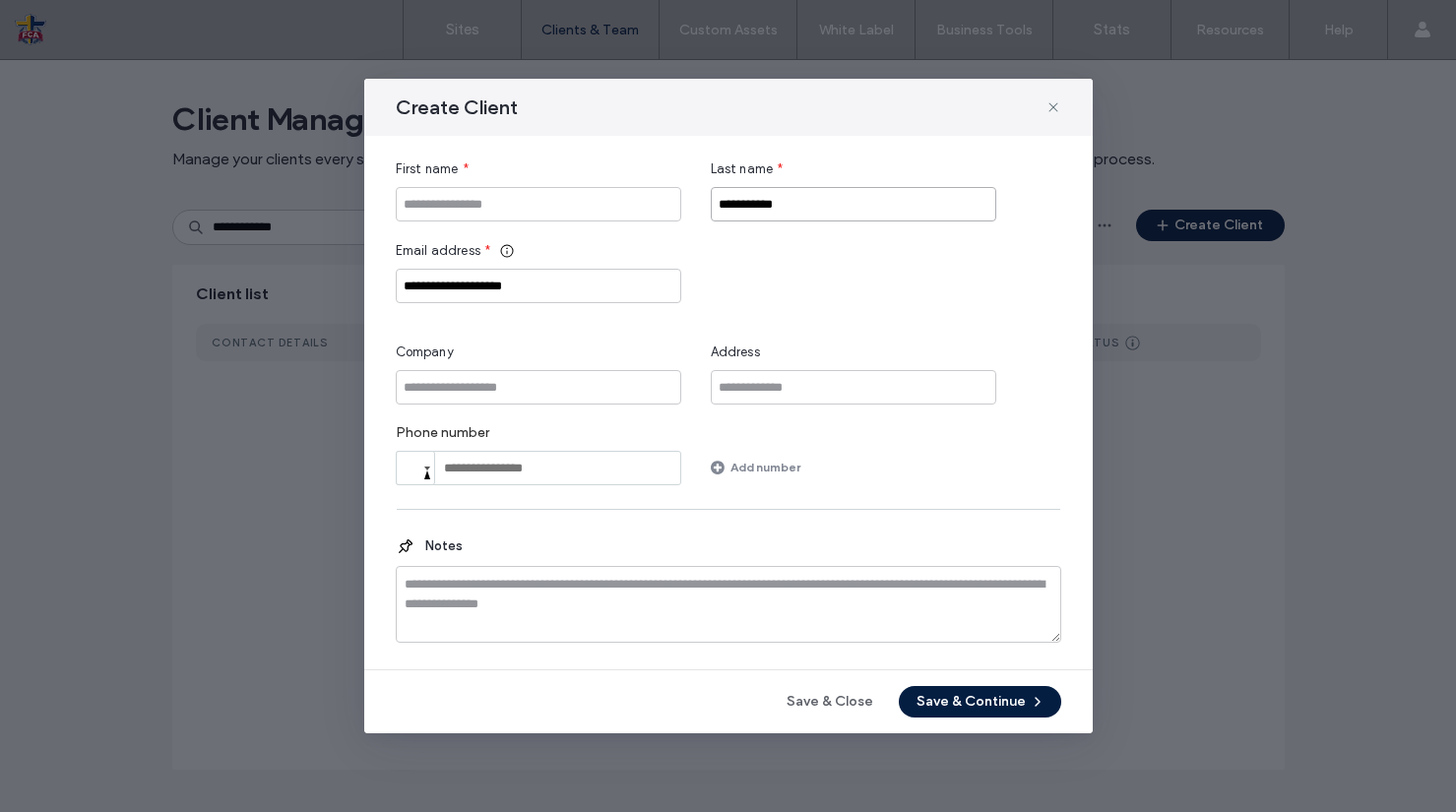 type on "**********" 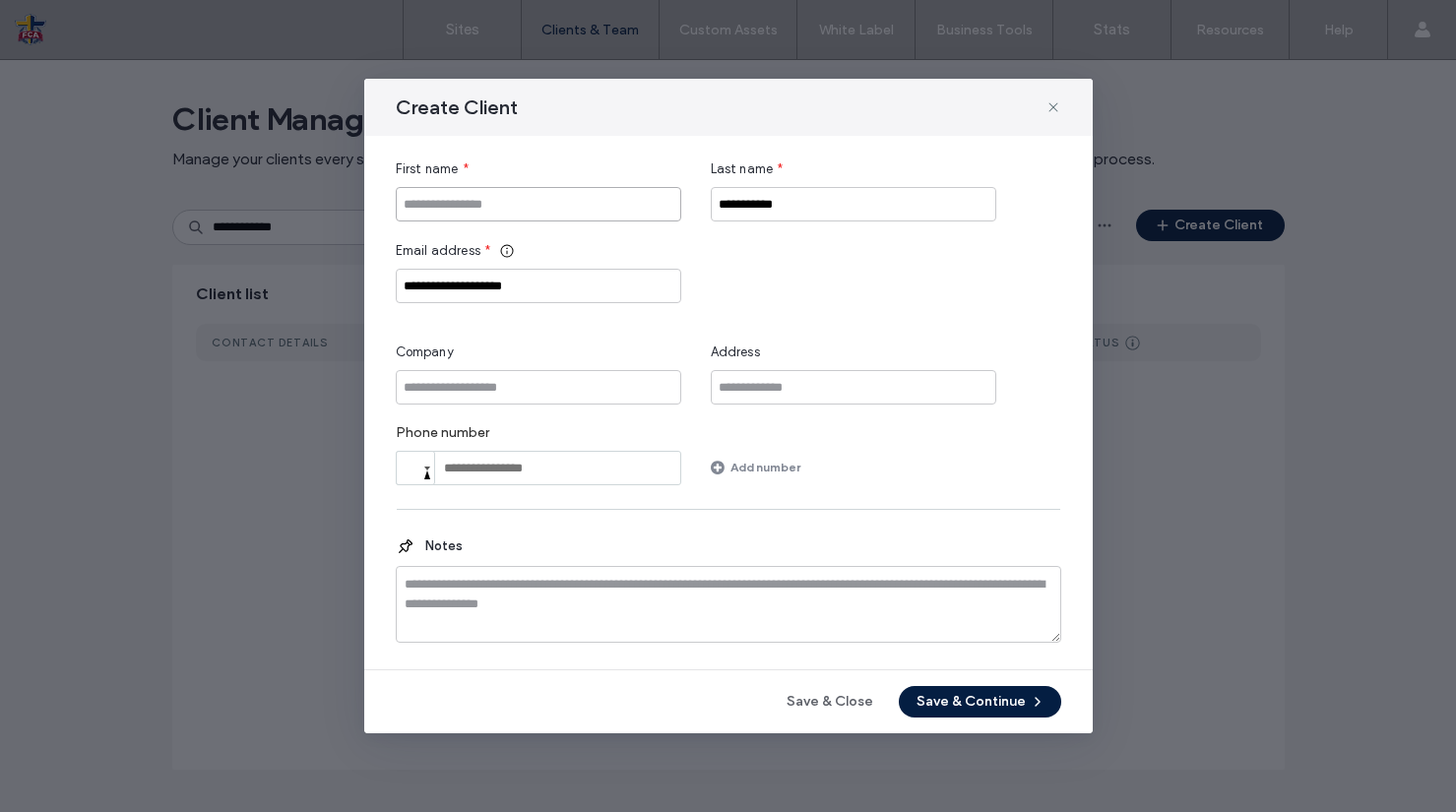click at bounding box center [538, 204] 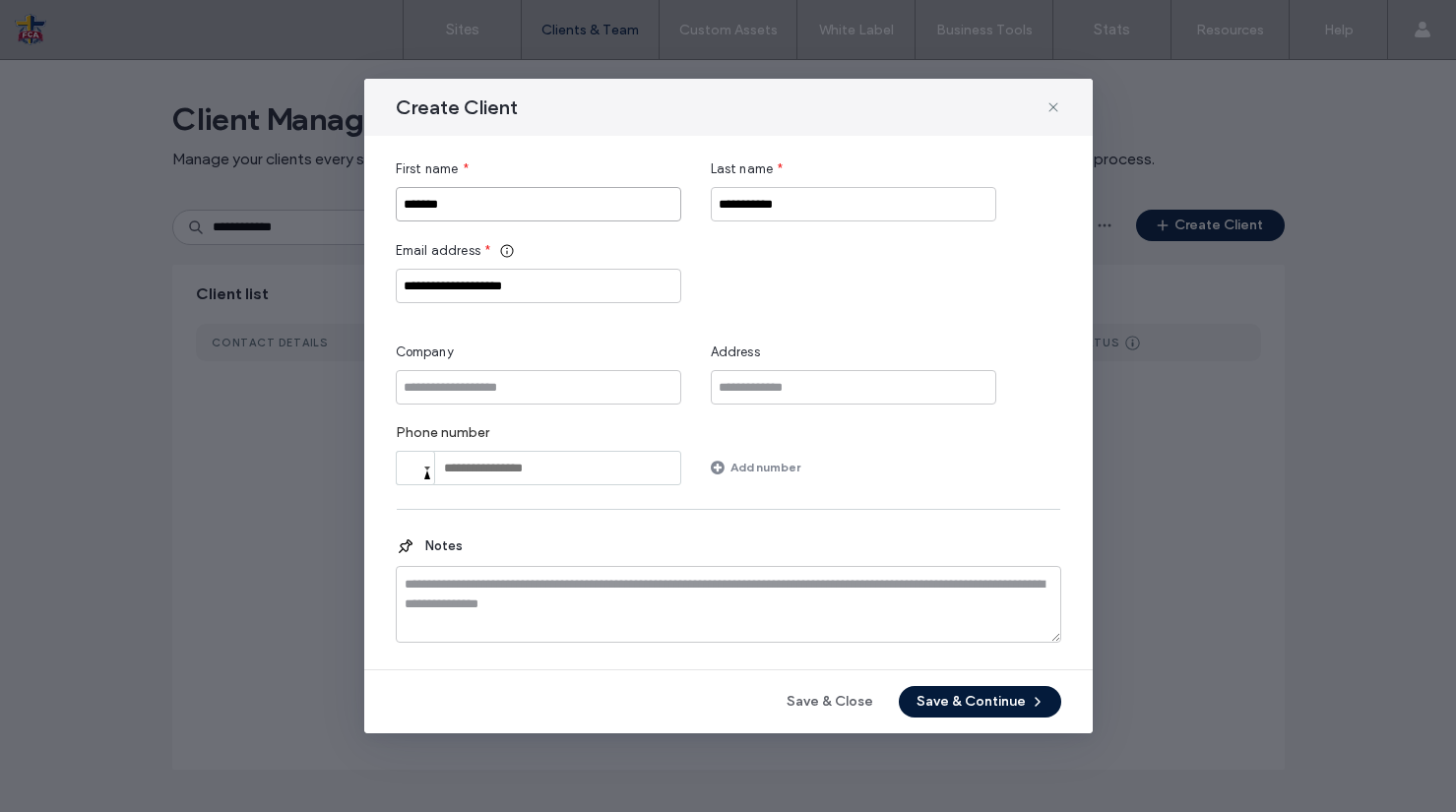 type on "*******" 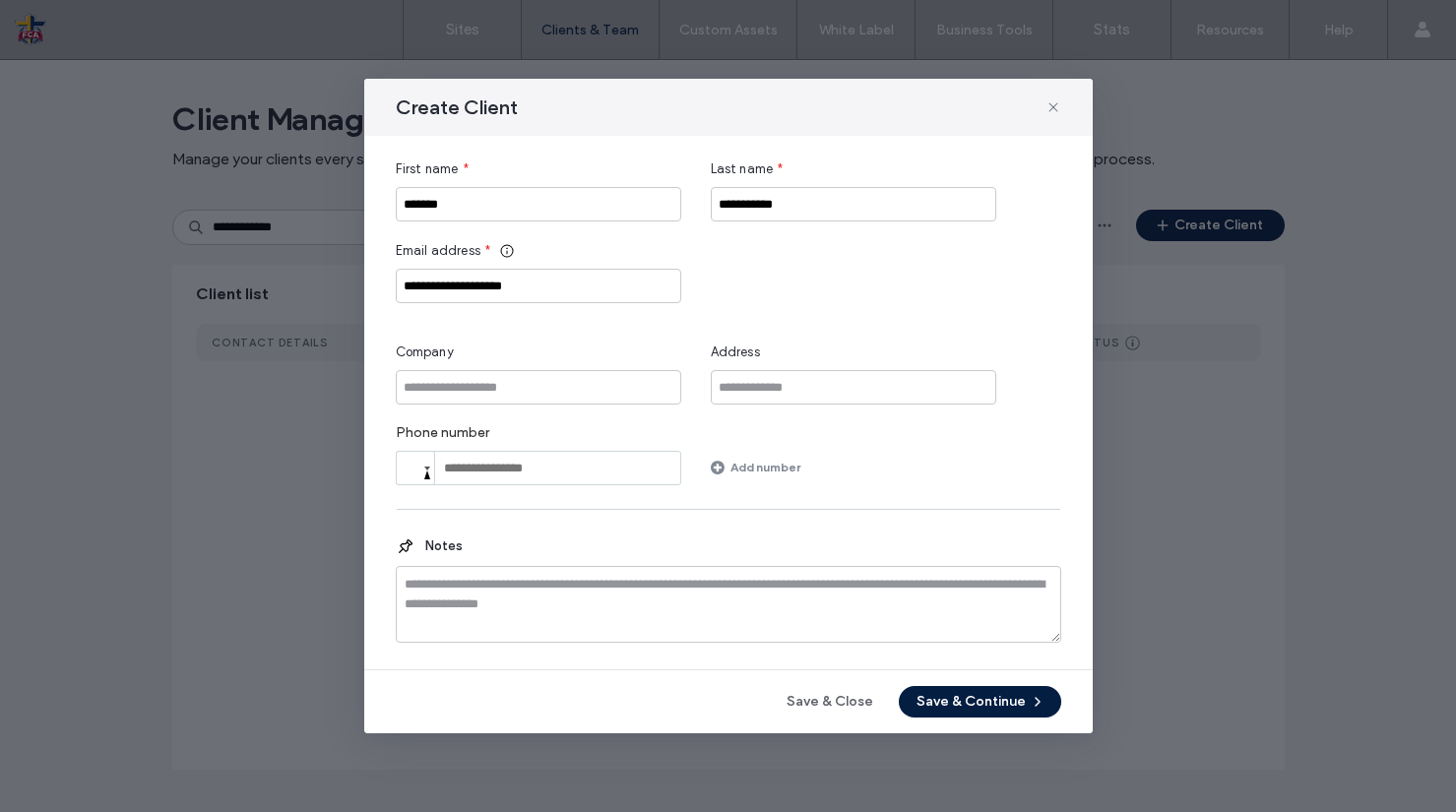 drag, startPoint x: 1009, startPoint y: 706, endPoint x: 989, endPoint y: 705, distance: 20.024984 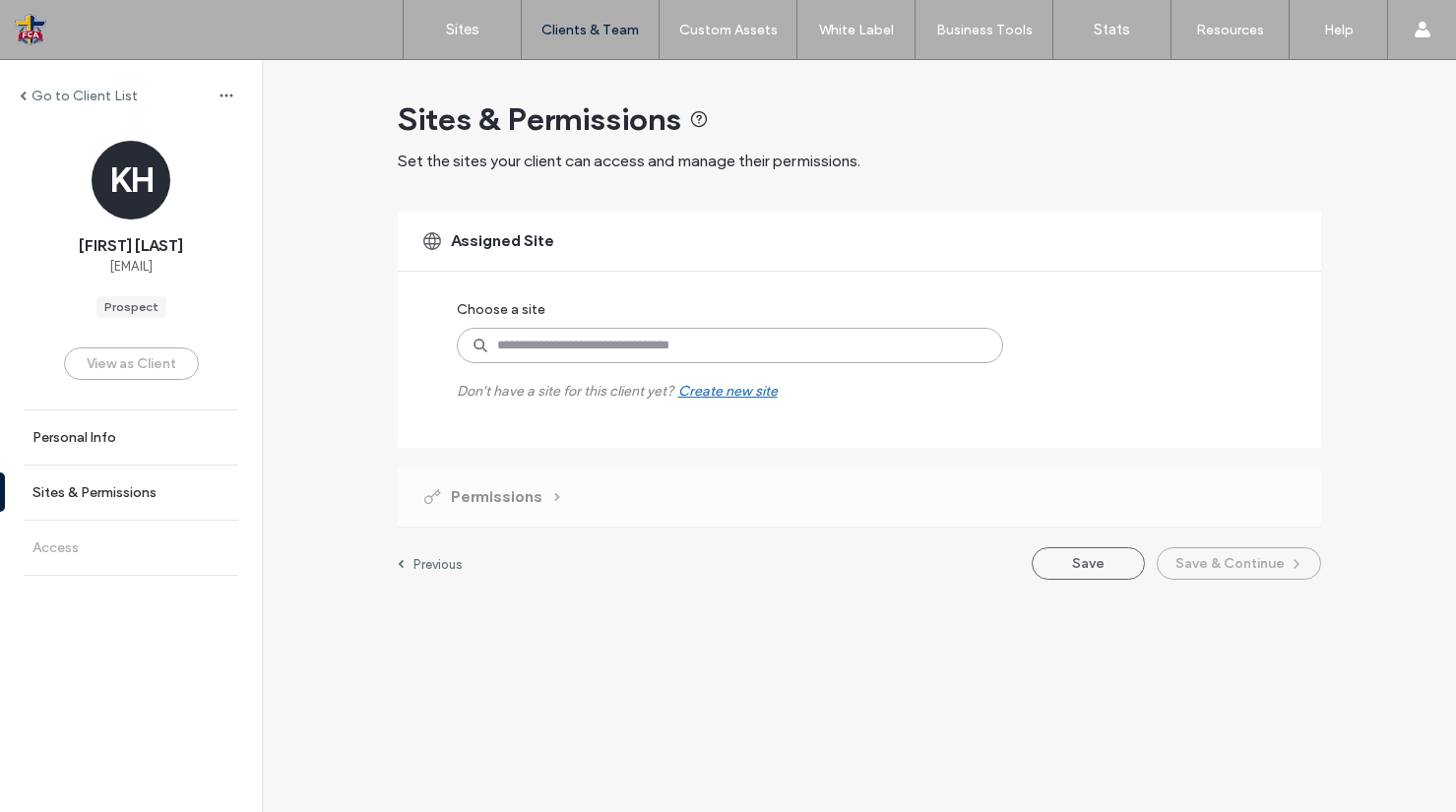 click at bounding box center [729, 345] 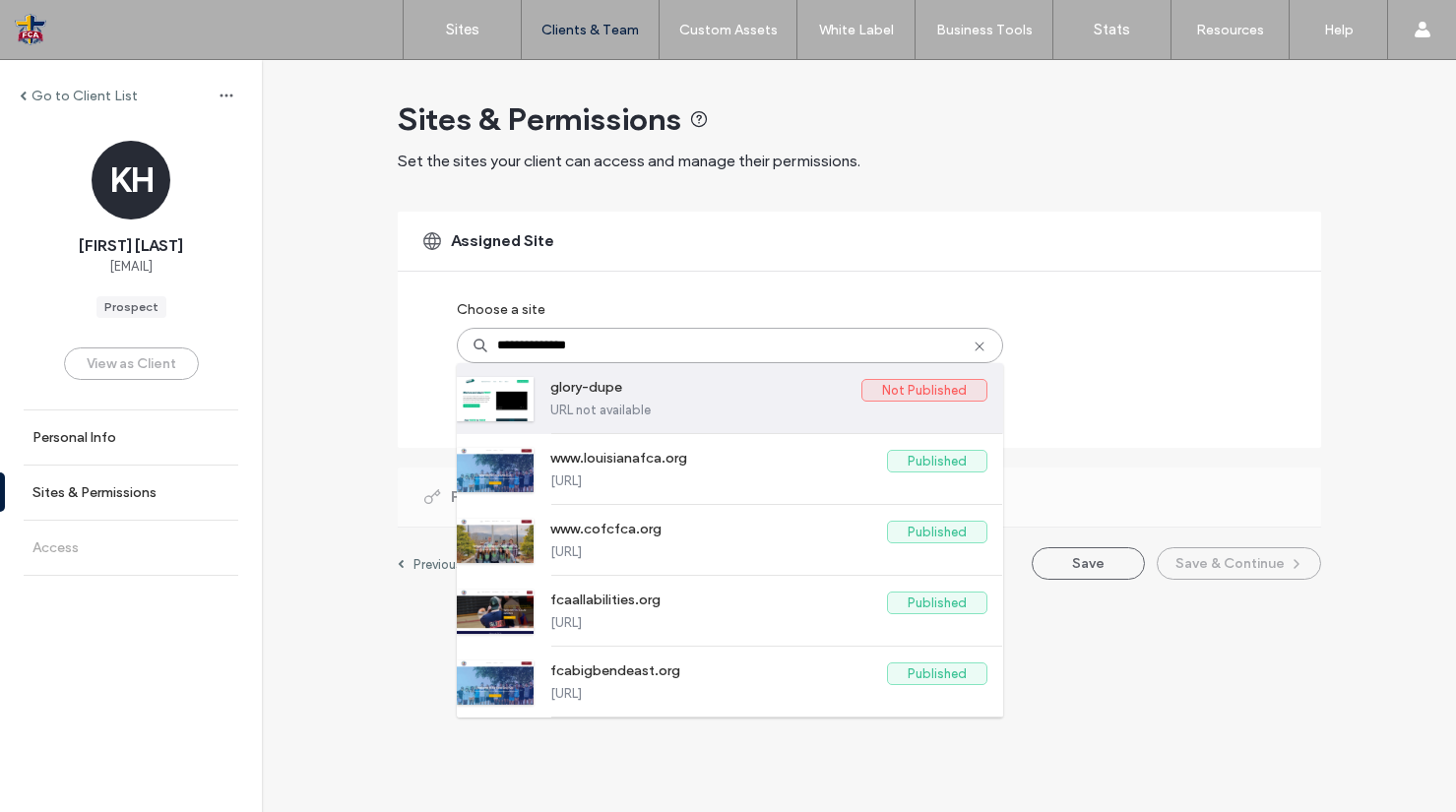 type on "**********" 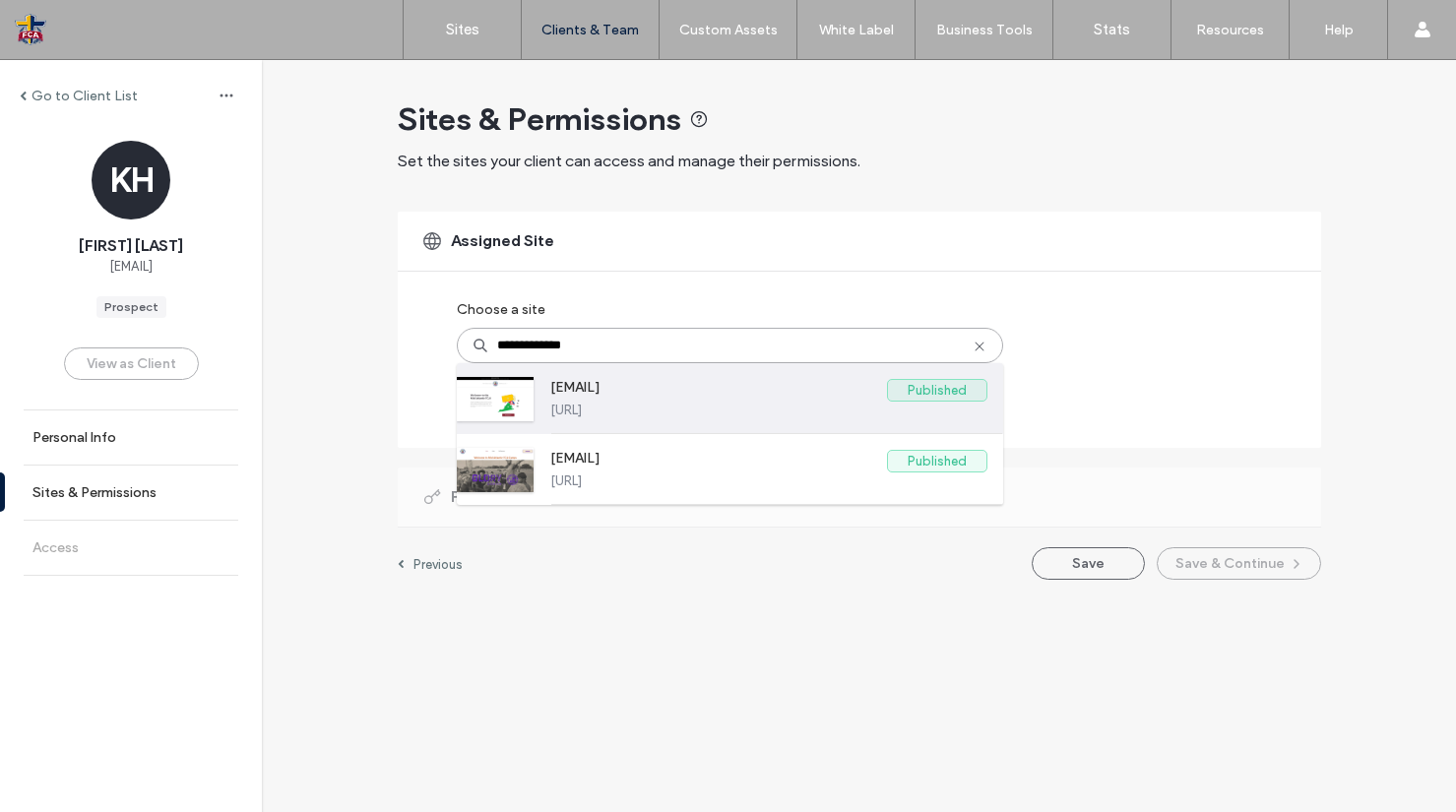 click on "[EMAIL]" at bounding box center [719, 391] 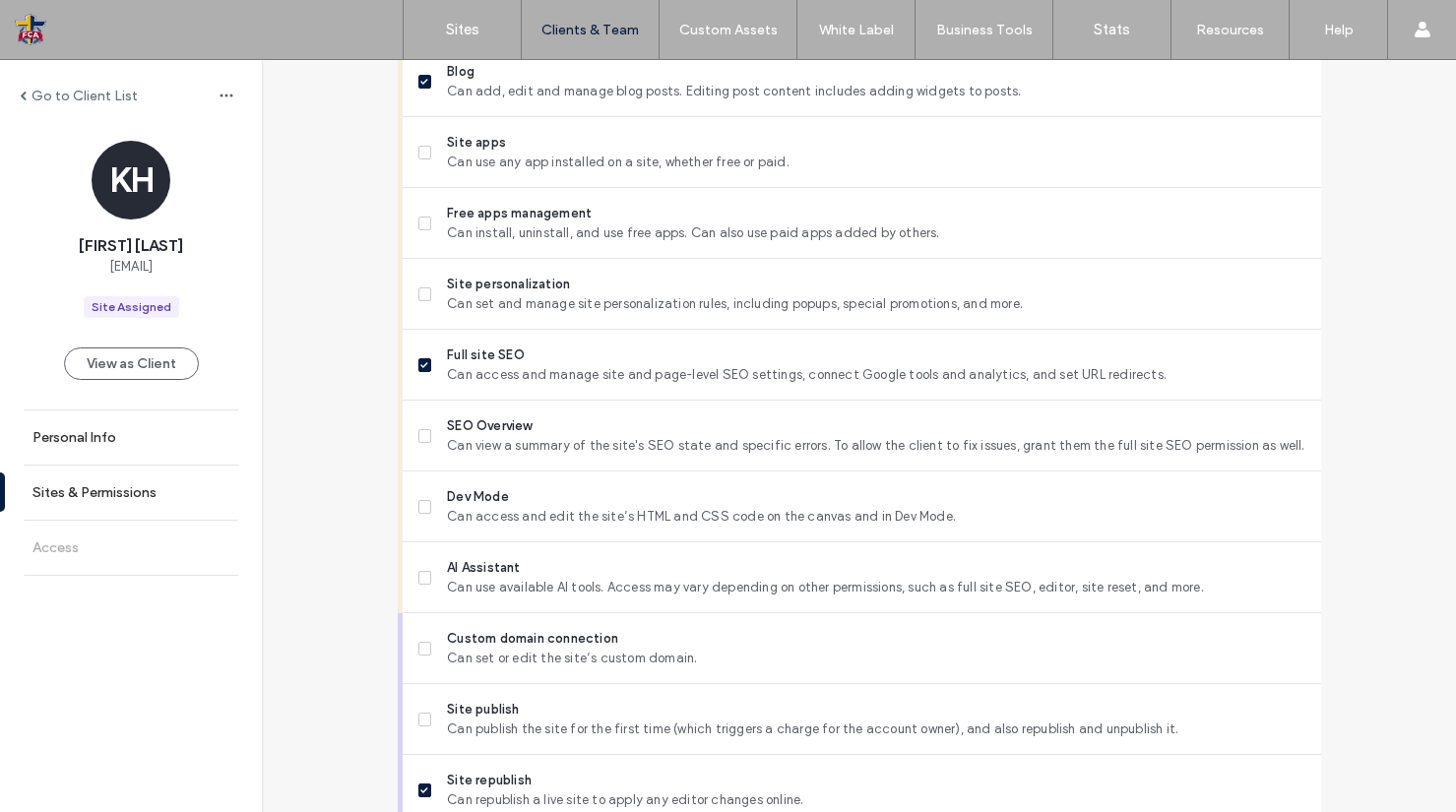 scroll, scrollTop: 1594, scrollLeft: 0, axis: vertical 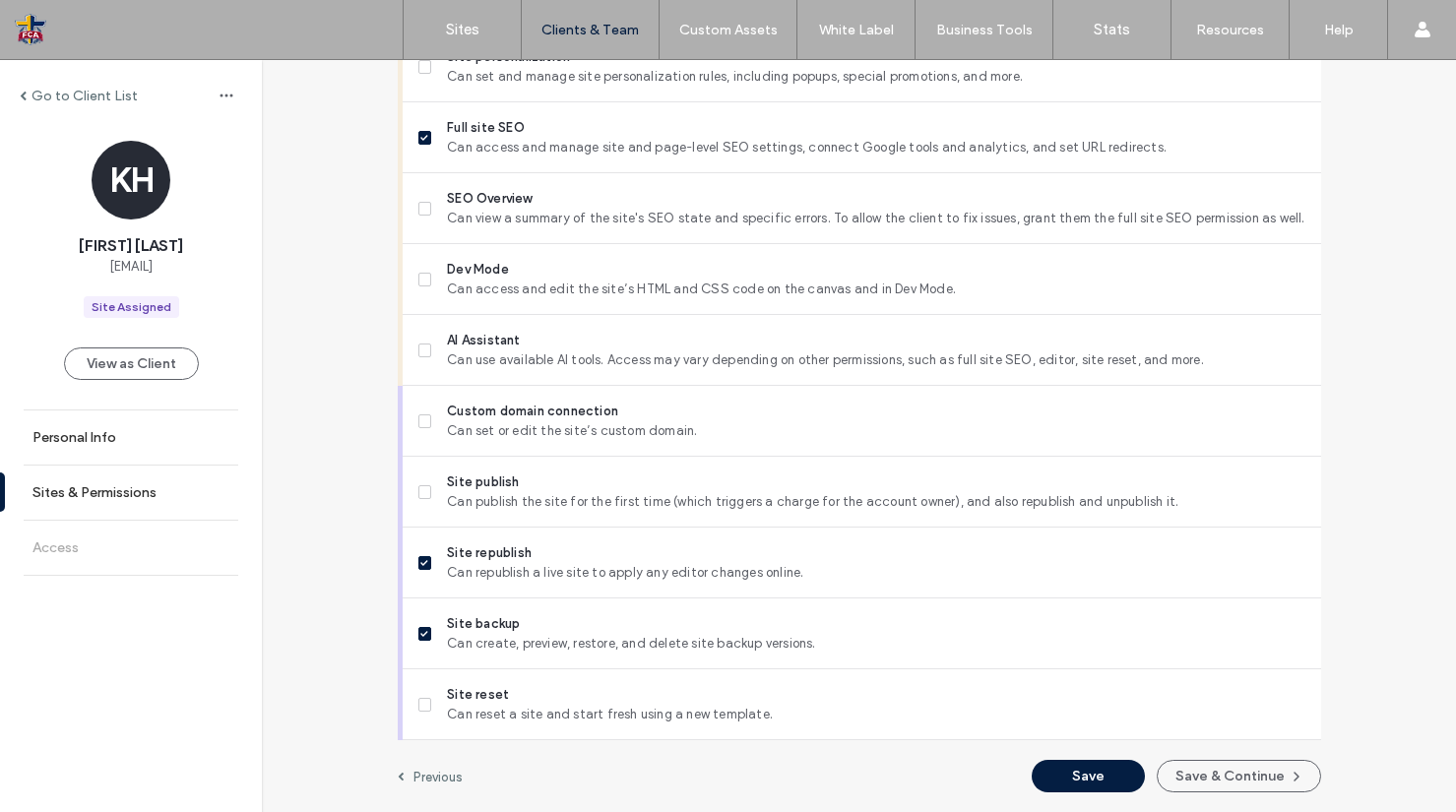 click on "Save & Continue" at bounding box center [1238, 776] 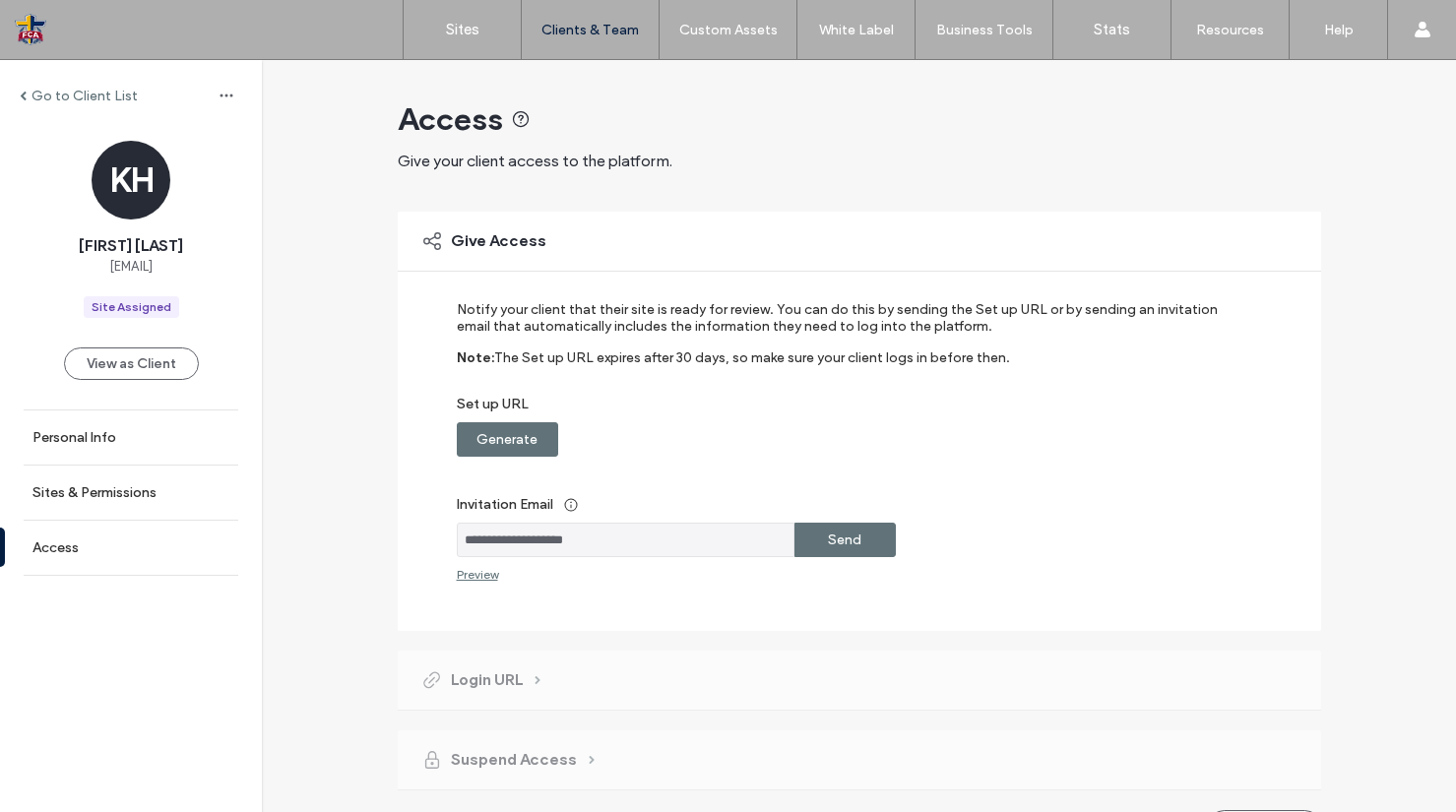click on "Send" at bounding box center [845, 539] 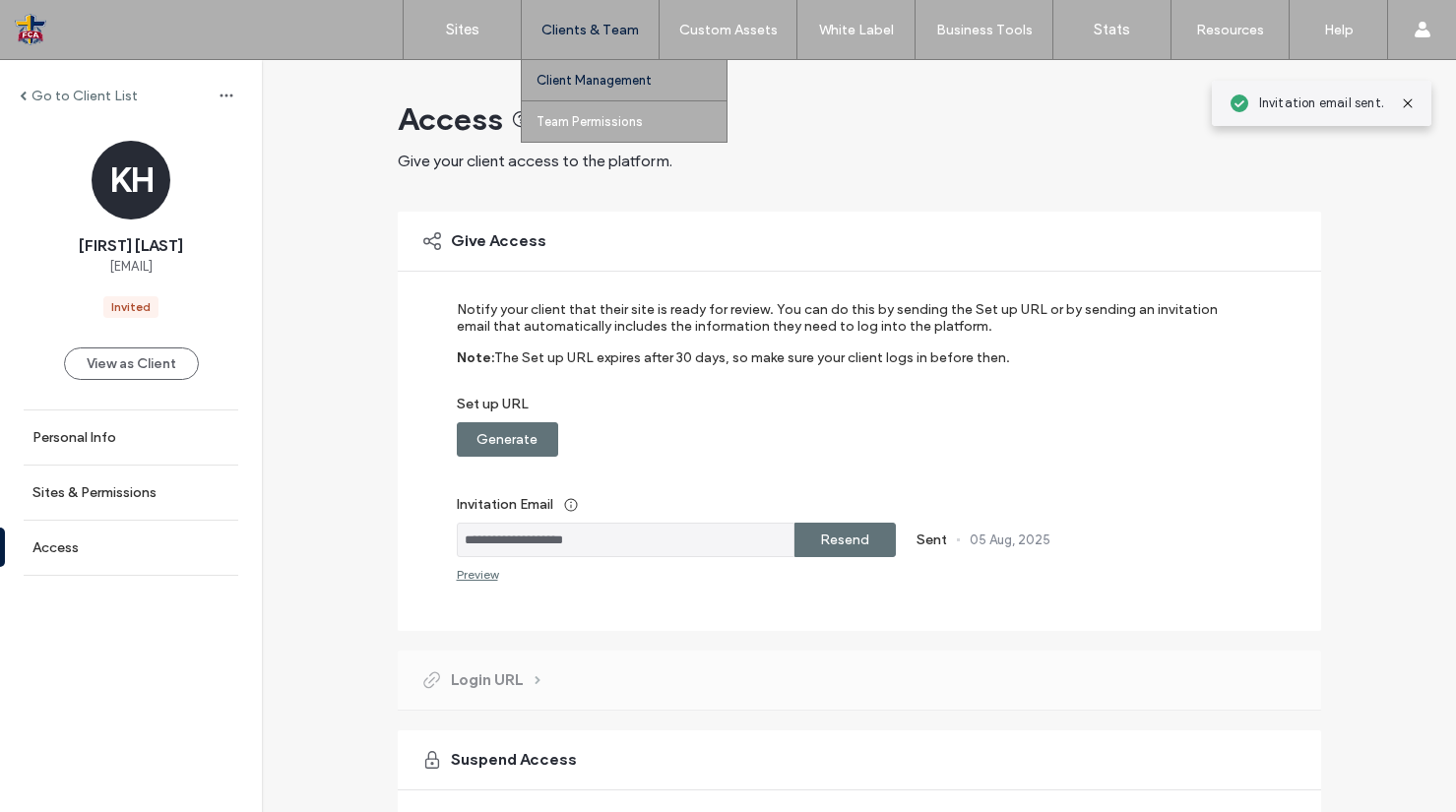 click on "Client Management" at bounding box center (594, 80) 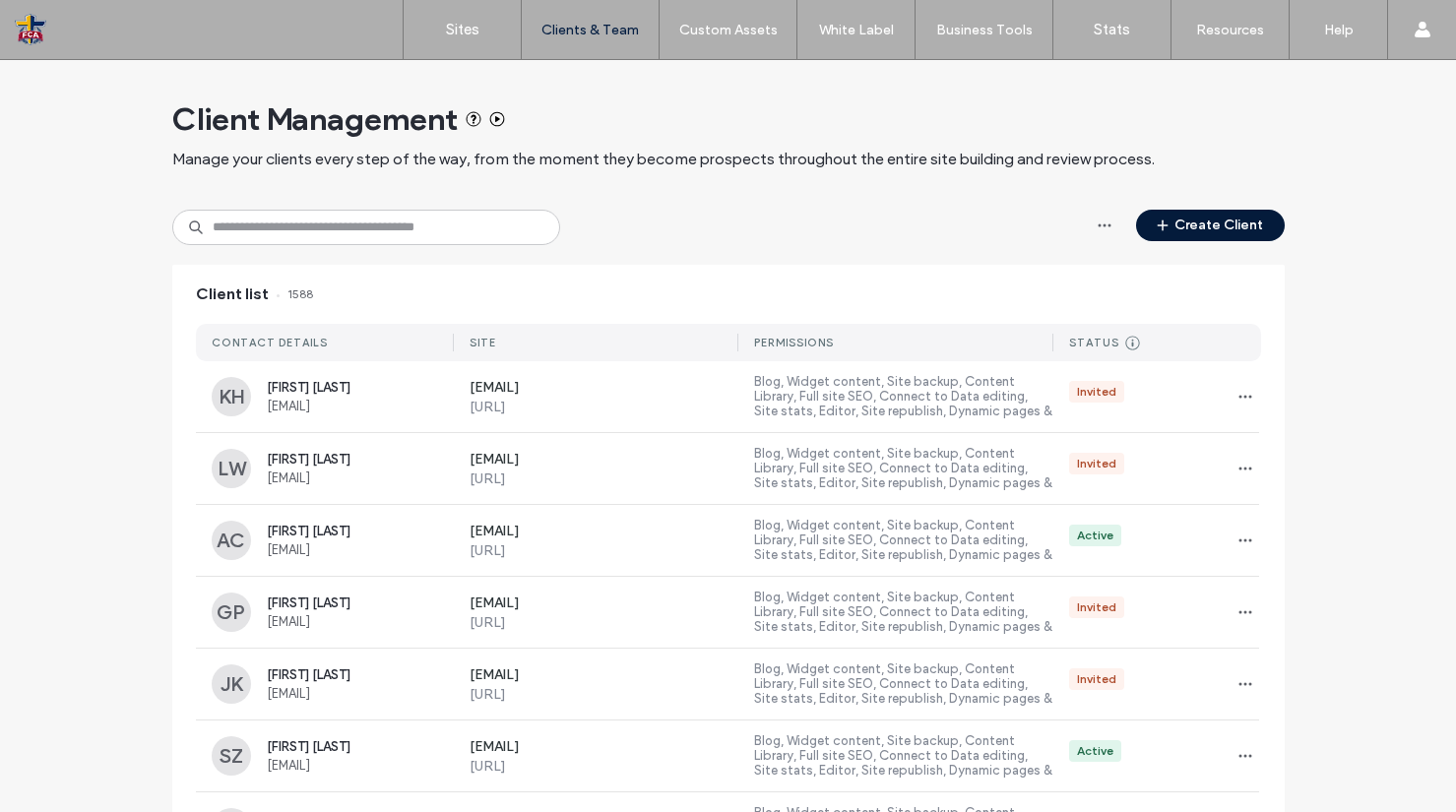 click on "Create Client" at bounding box center [1210, 225] 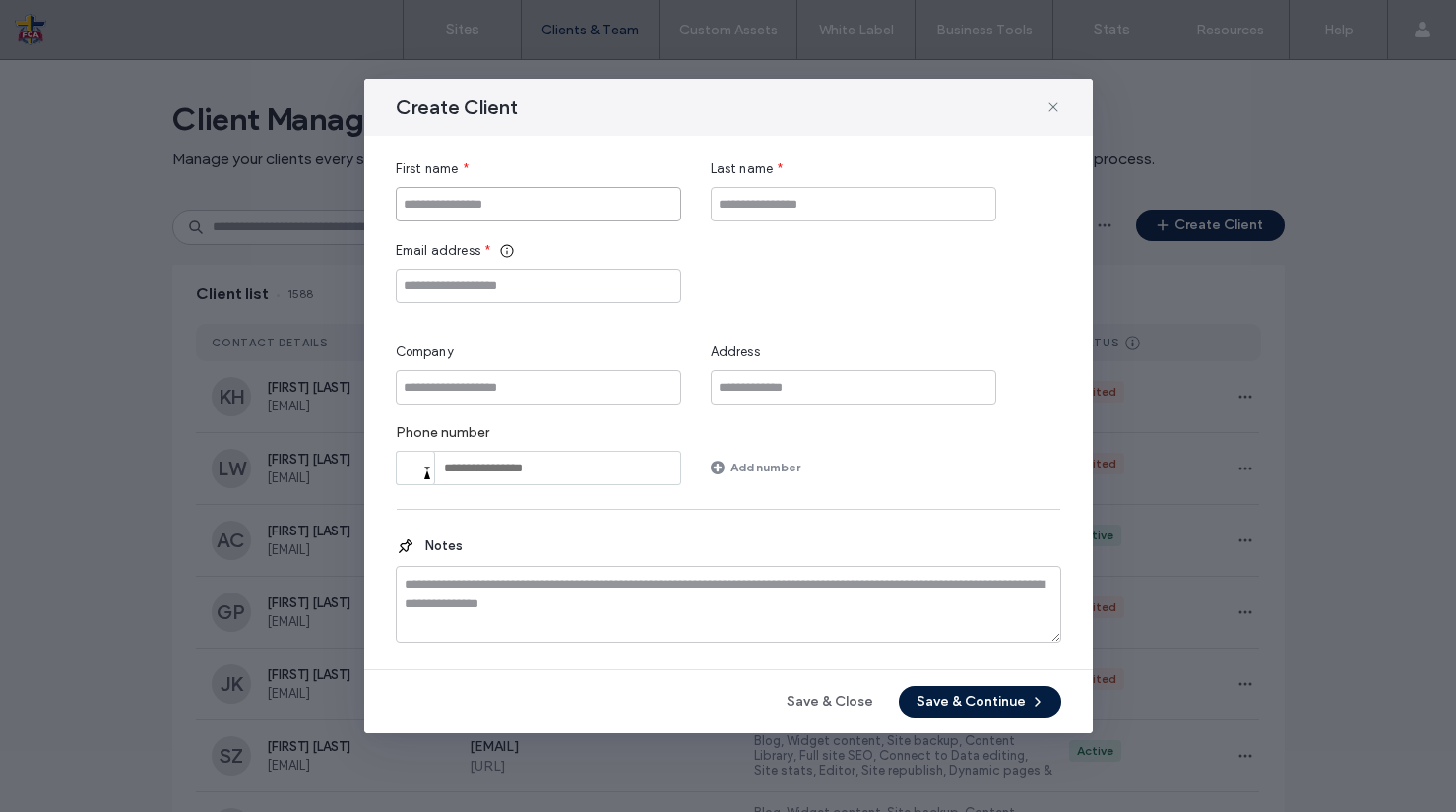 drag, startPoint x: 564, startPoint y: 219, endPoint x: 571, endPoint y: 206, distance: 14.764823 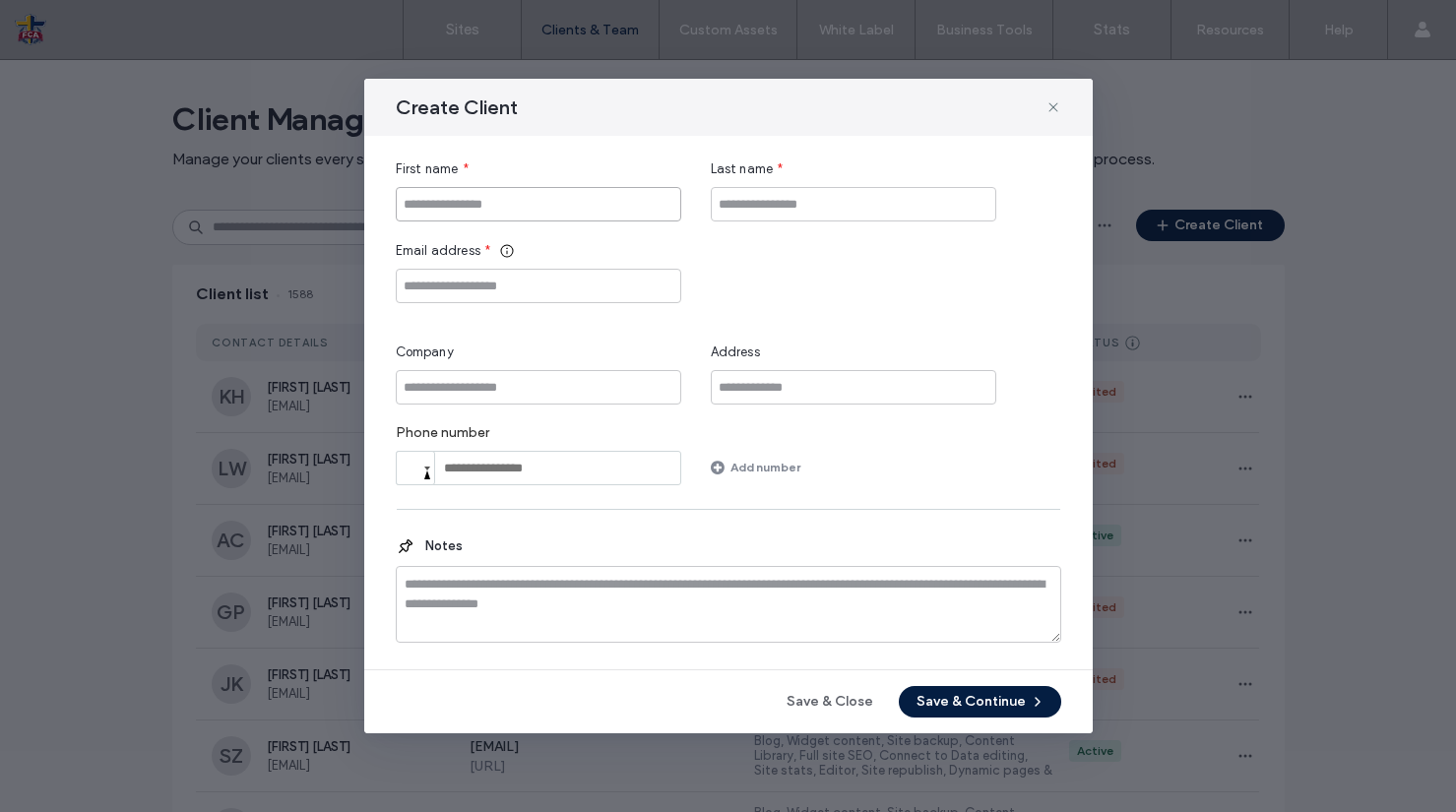 click at bounding box center [538, 204] 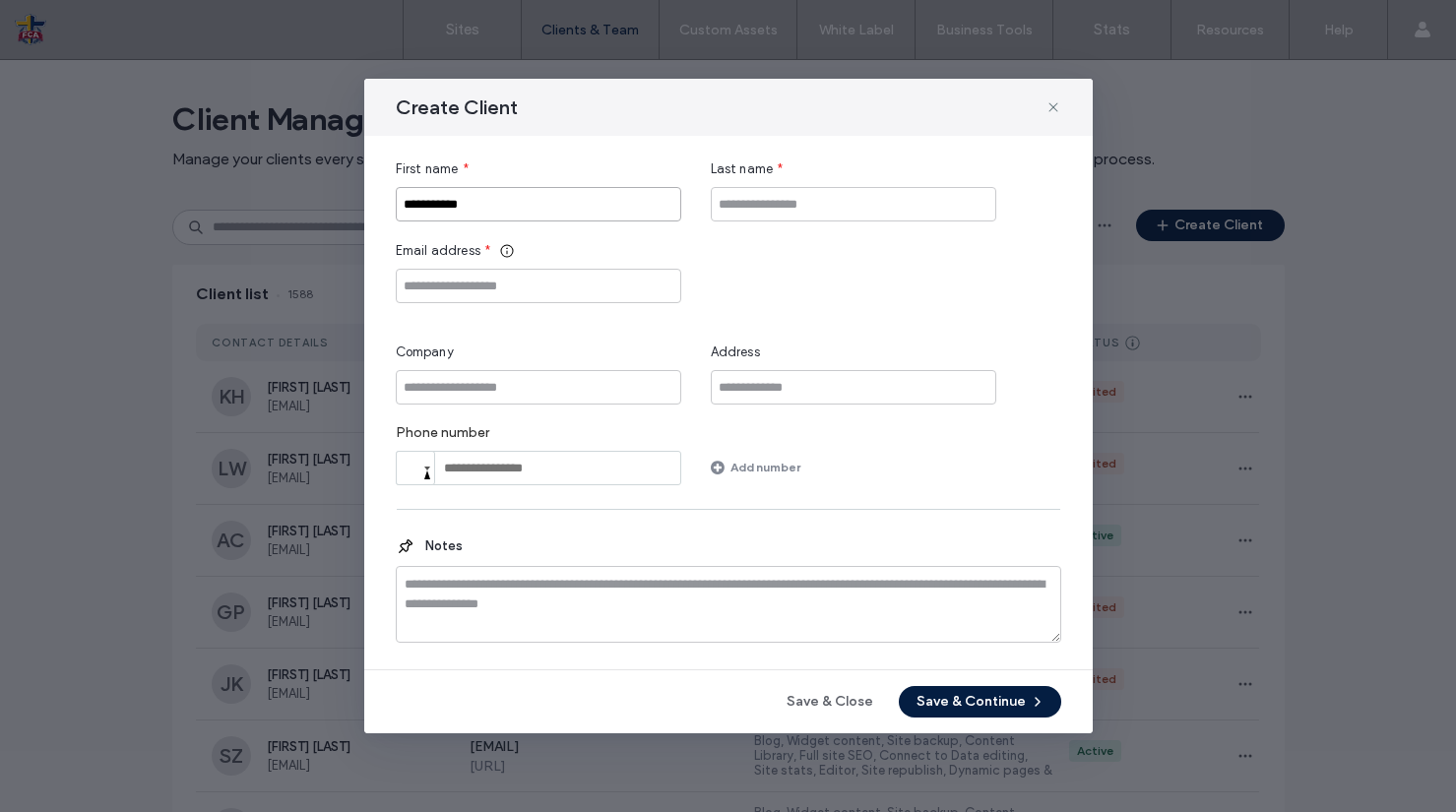 type on "**********" 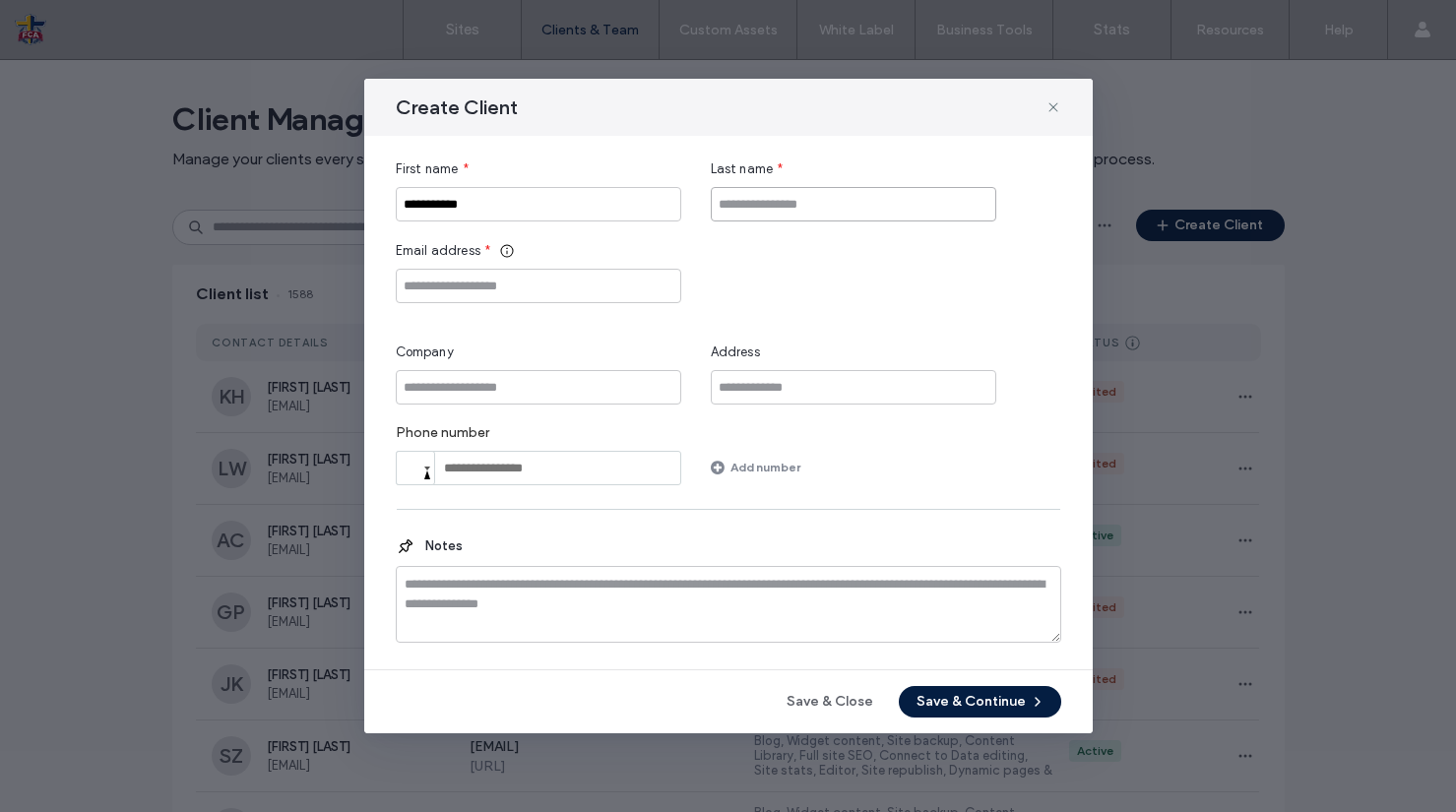 click at bounding box center (854, 204) 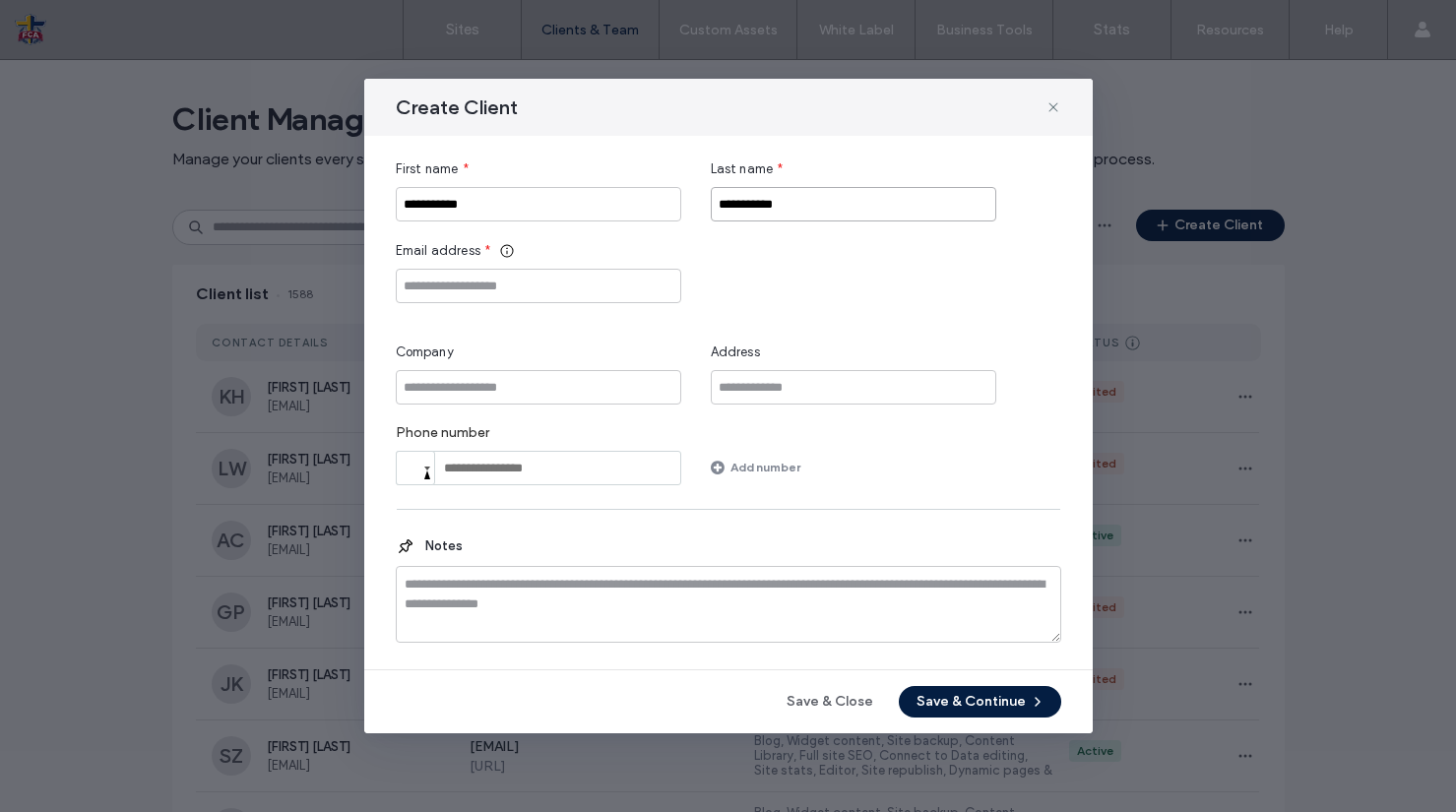 click on "**********" at bounding box center (854, 204) 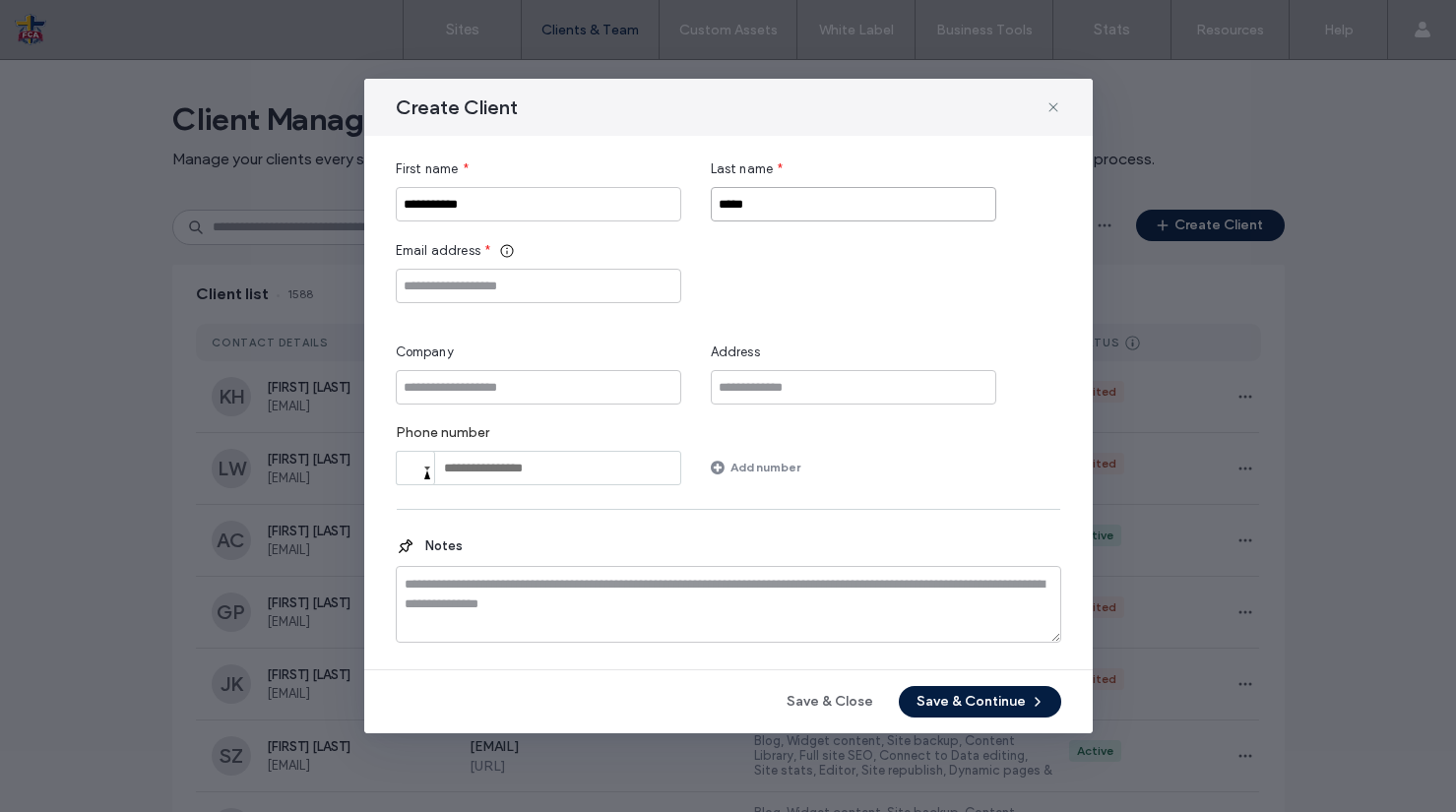 type on "*****" 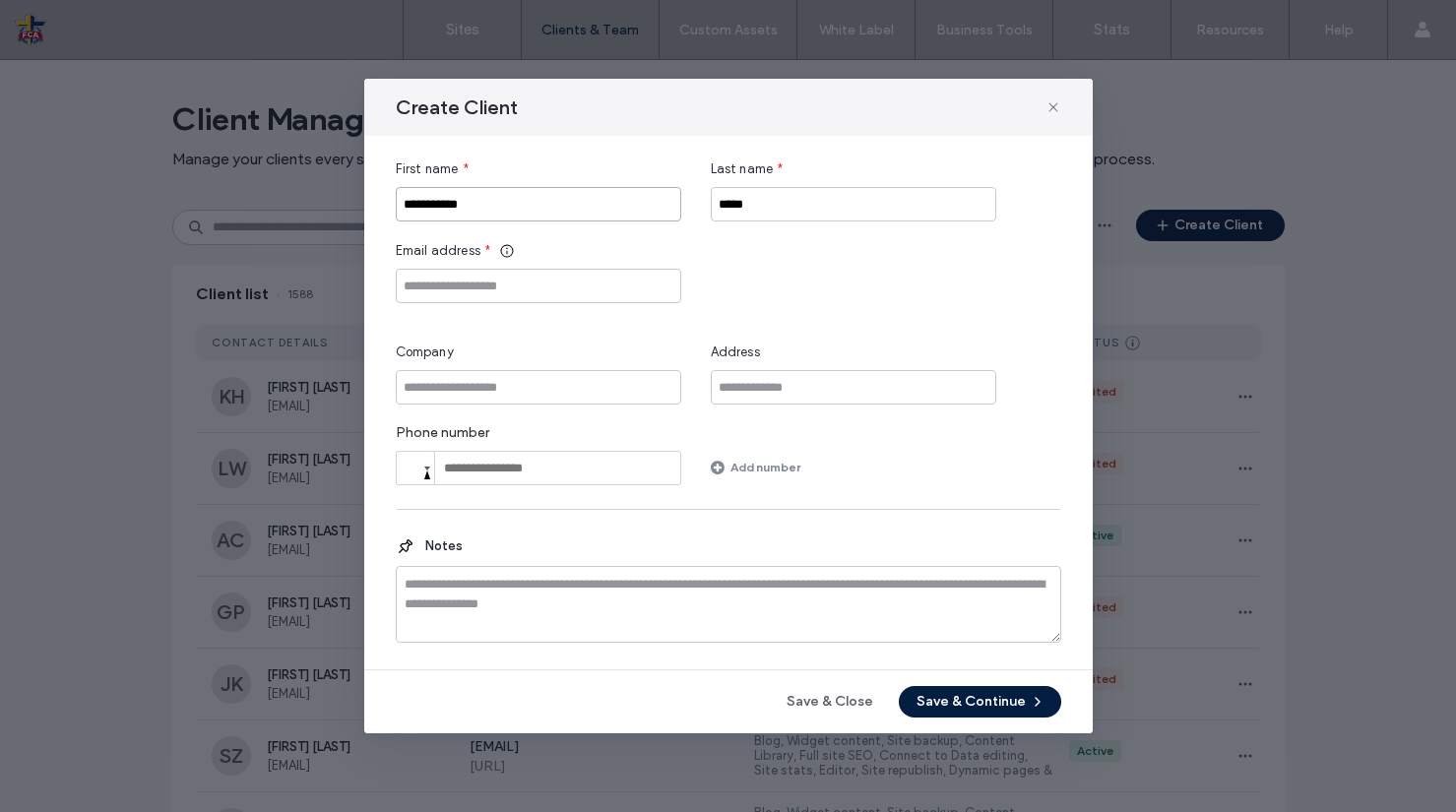 click on "**********" at bounding box center [538, 204] 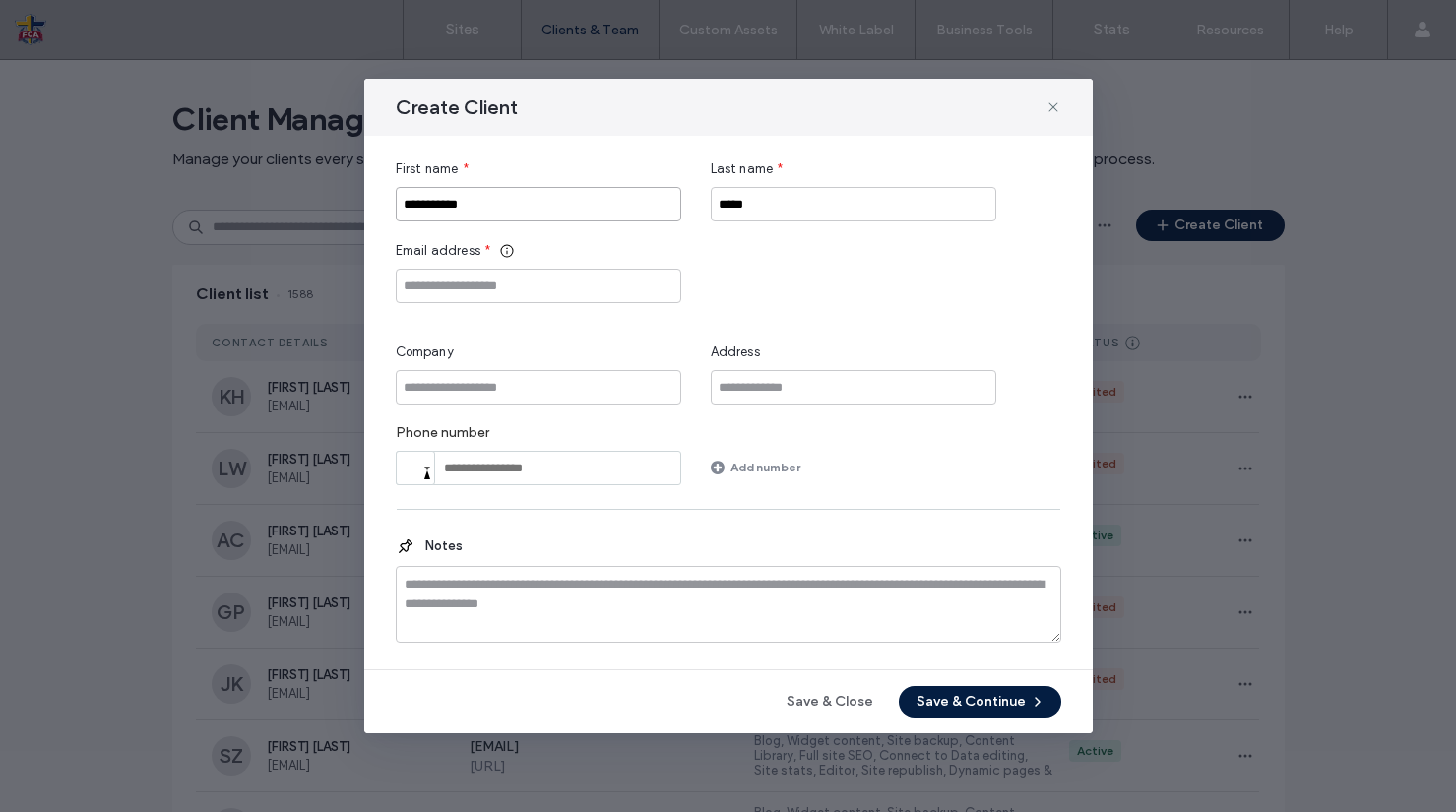 click on "**********" at bounding box center (538, 204) 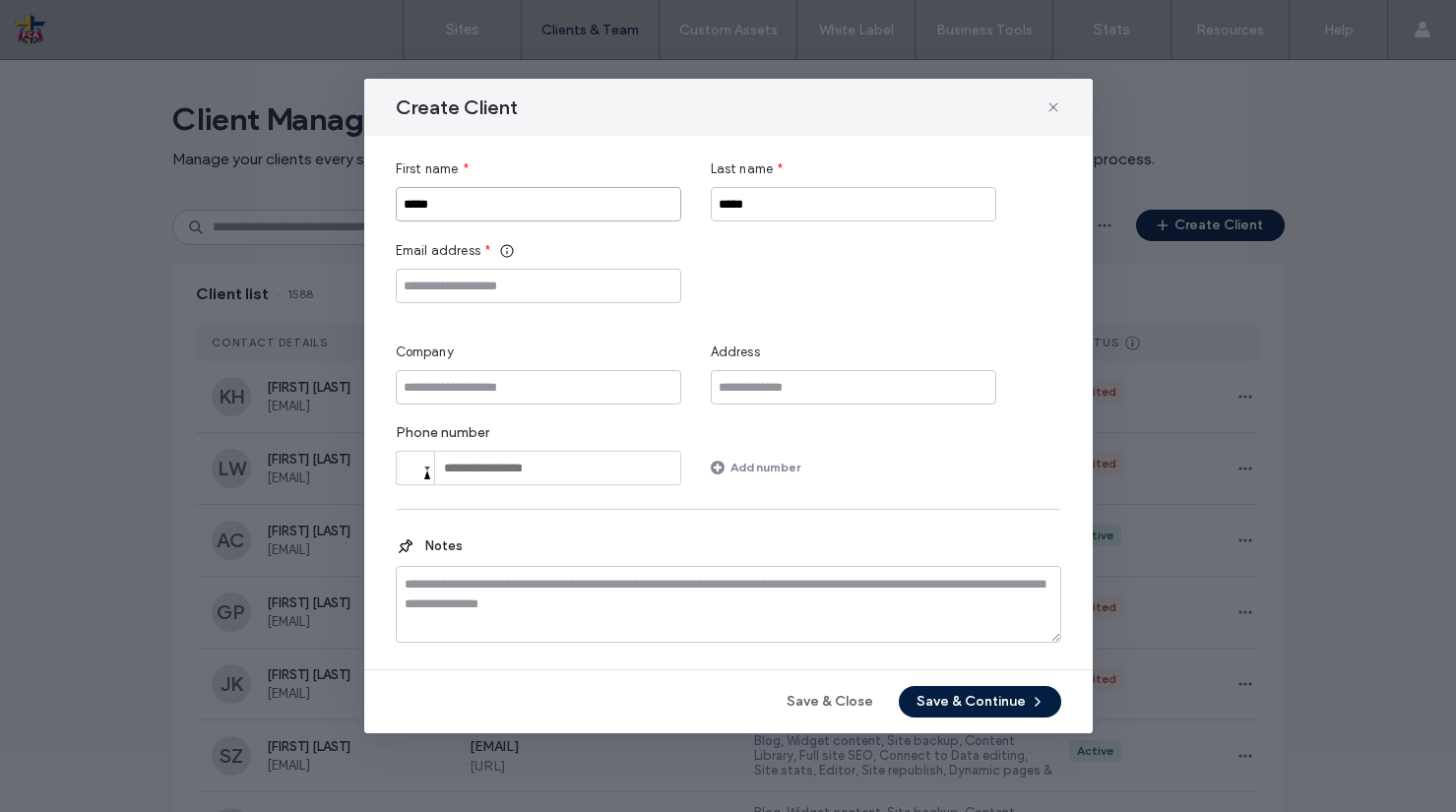 type on "*****" 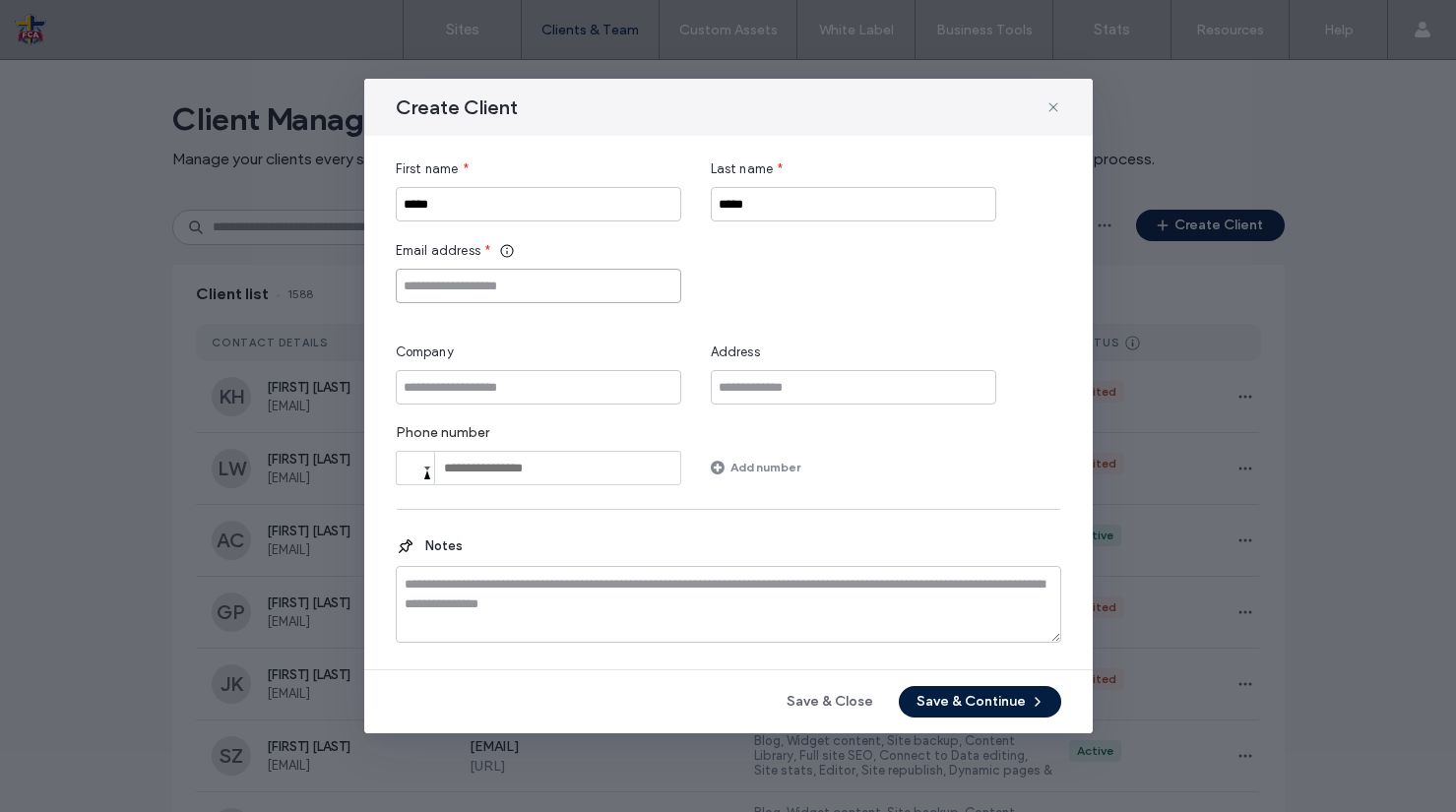 drag, startPoint x: 571, startPoint y: 295, endPoint x: 528, endPoint y: 316, distance: 47.853944 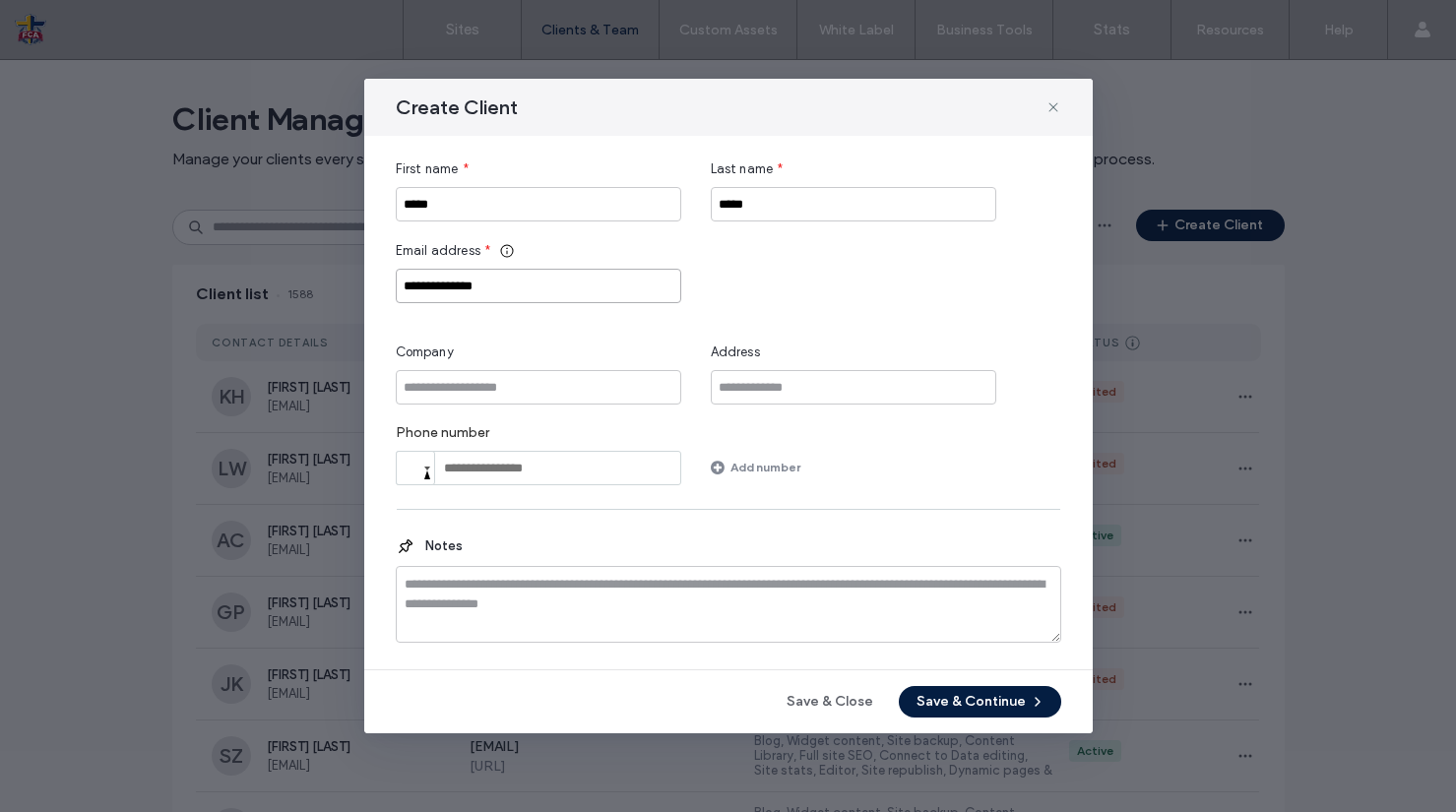type on "**********" 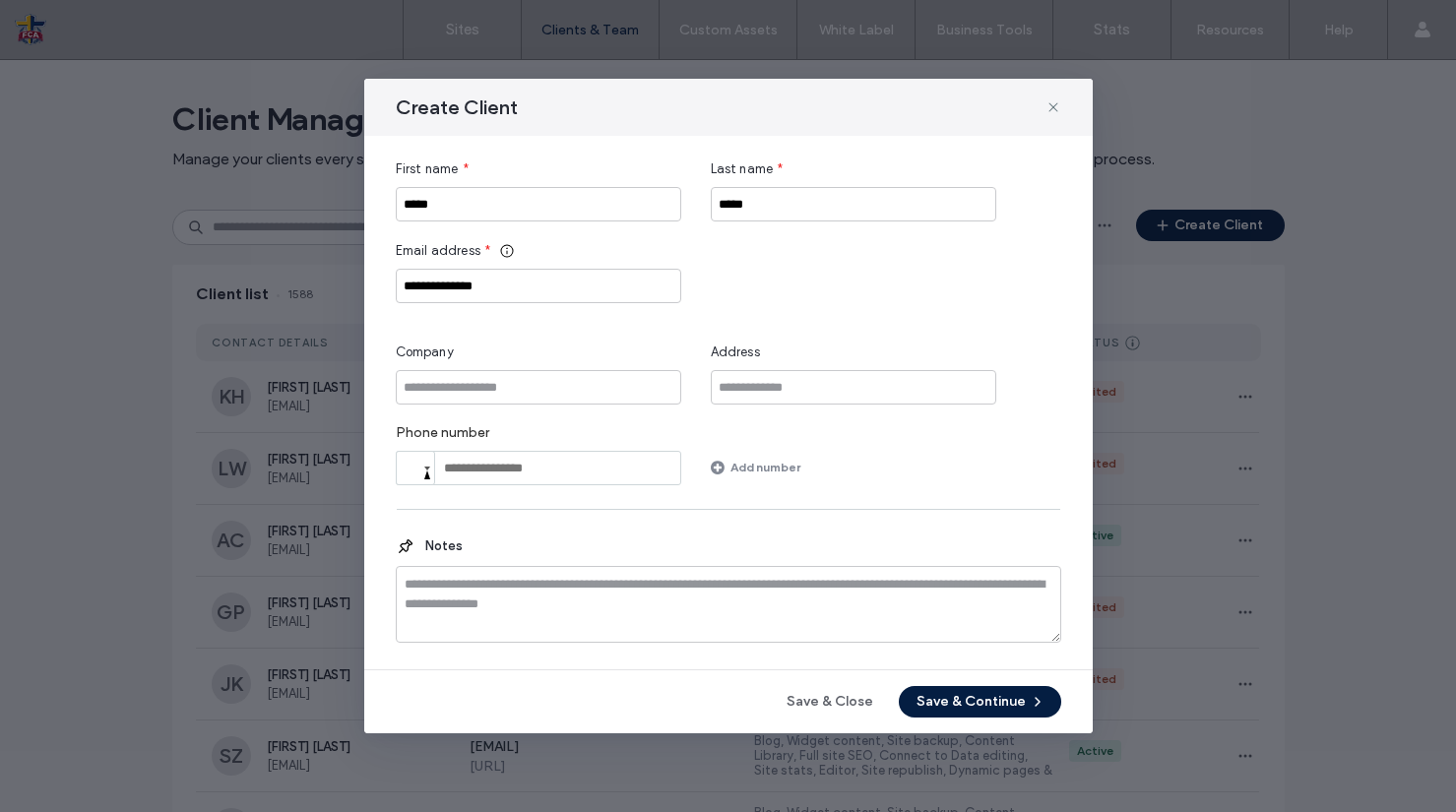 click on "Save & Continue" at bounding box center (980, 702) 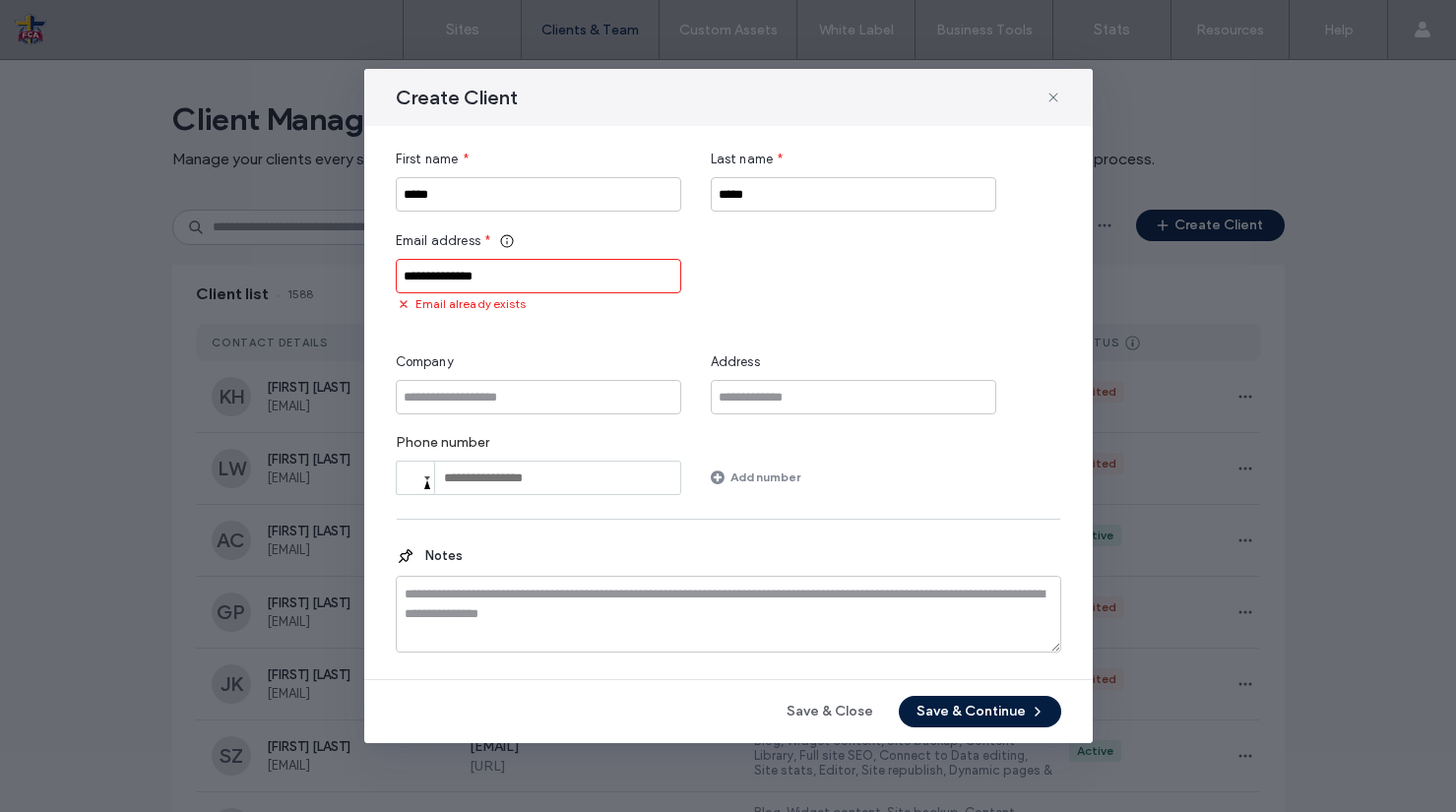 drag, startPoint x: 852, startPoint y: 705, endPoint x: 842, endPoint y: 698, distance: 12.206556 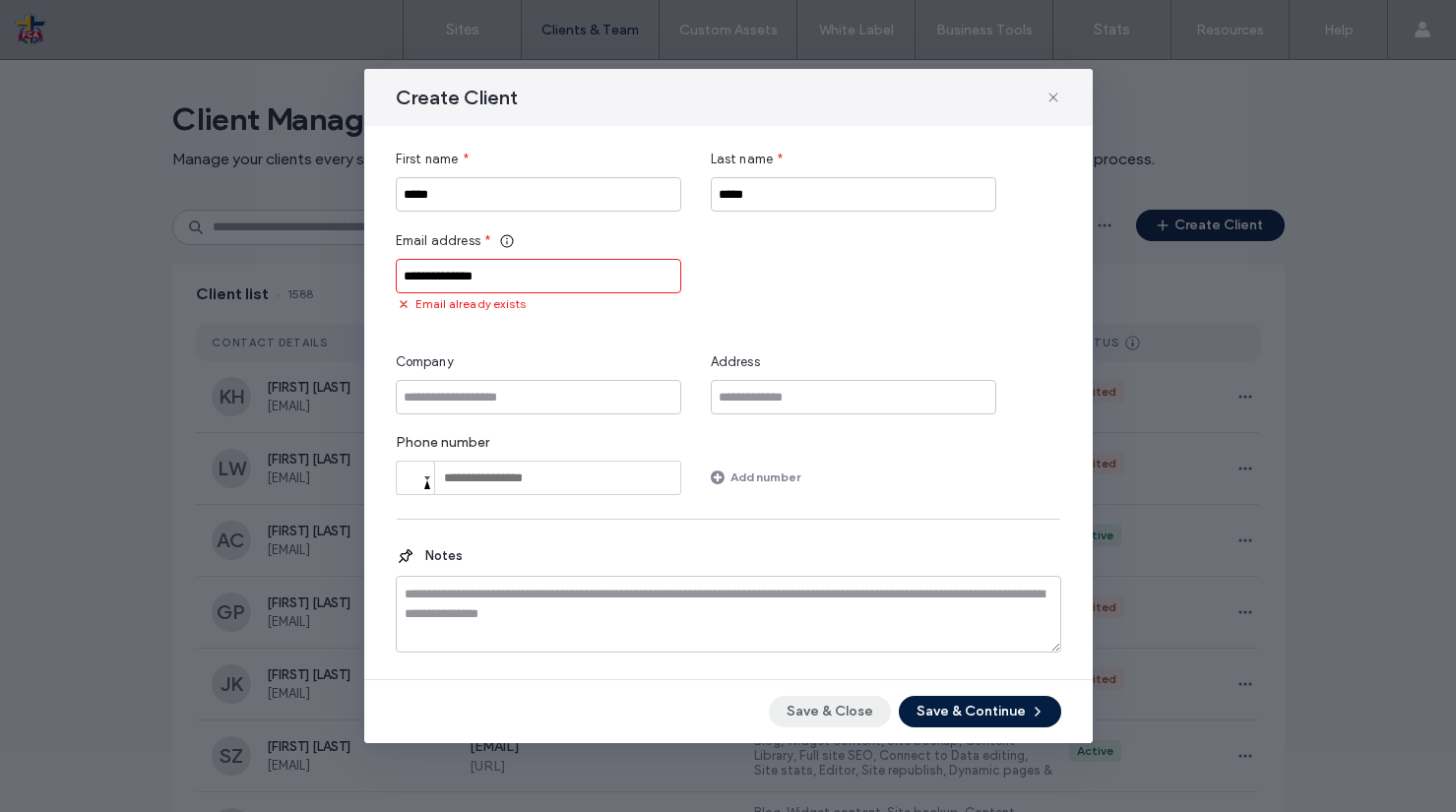drag, startPoint x: 846, startPoint y: 703, endPoint x: 855, endPoint y: 638, distance: 65.62012 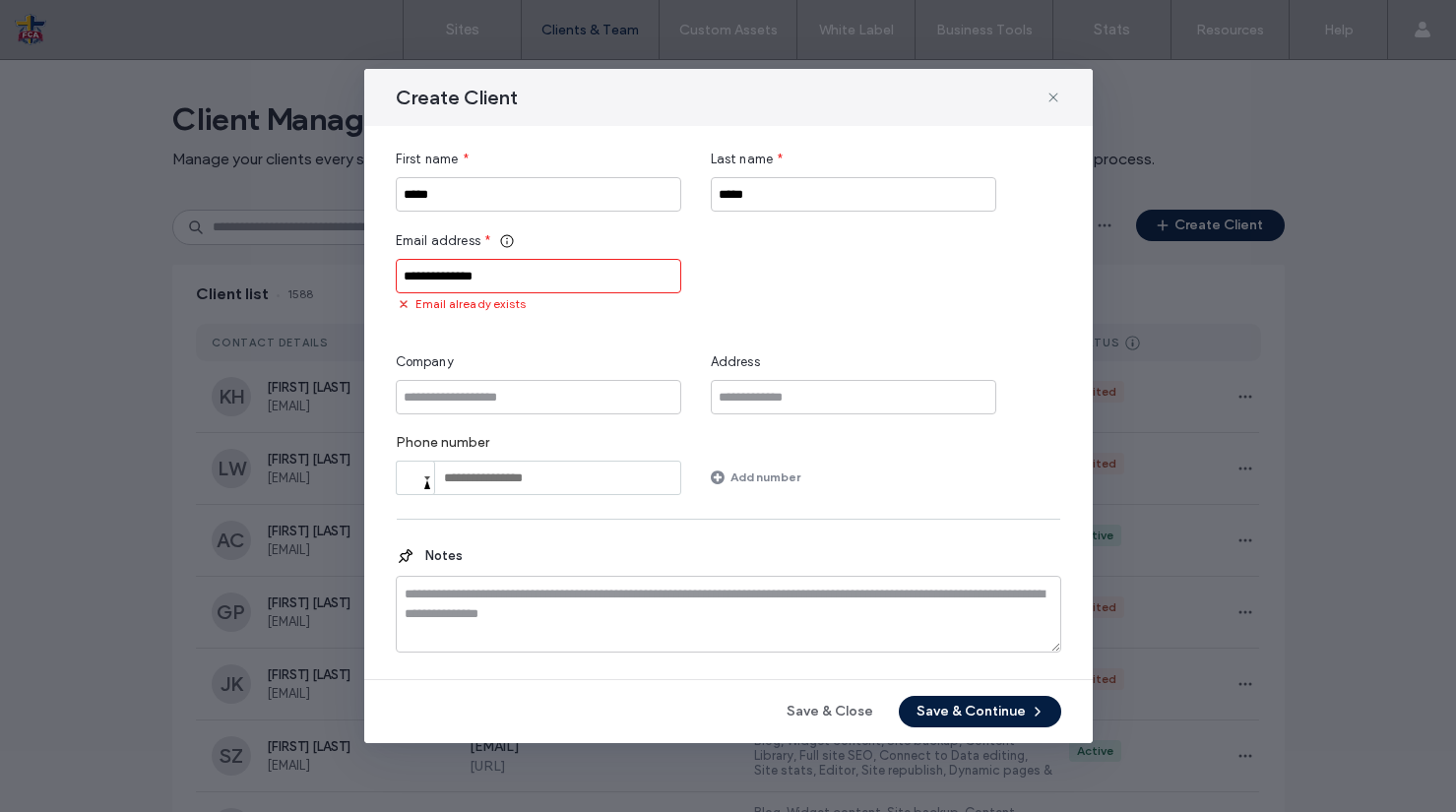 click 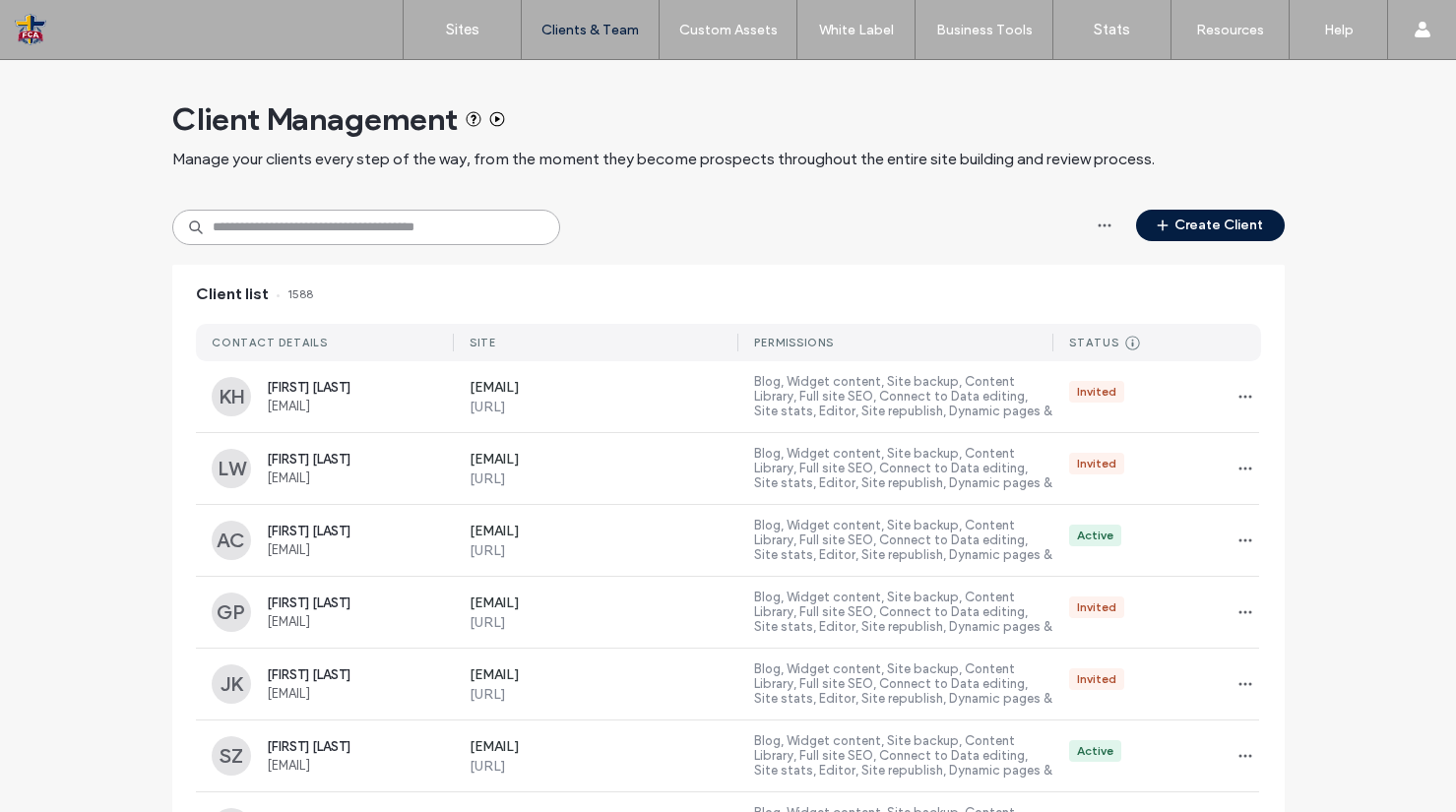 click at bounding box center (366, 227) 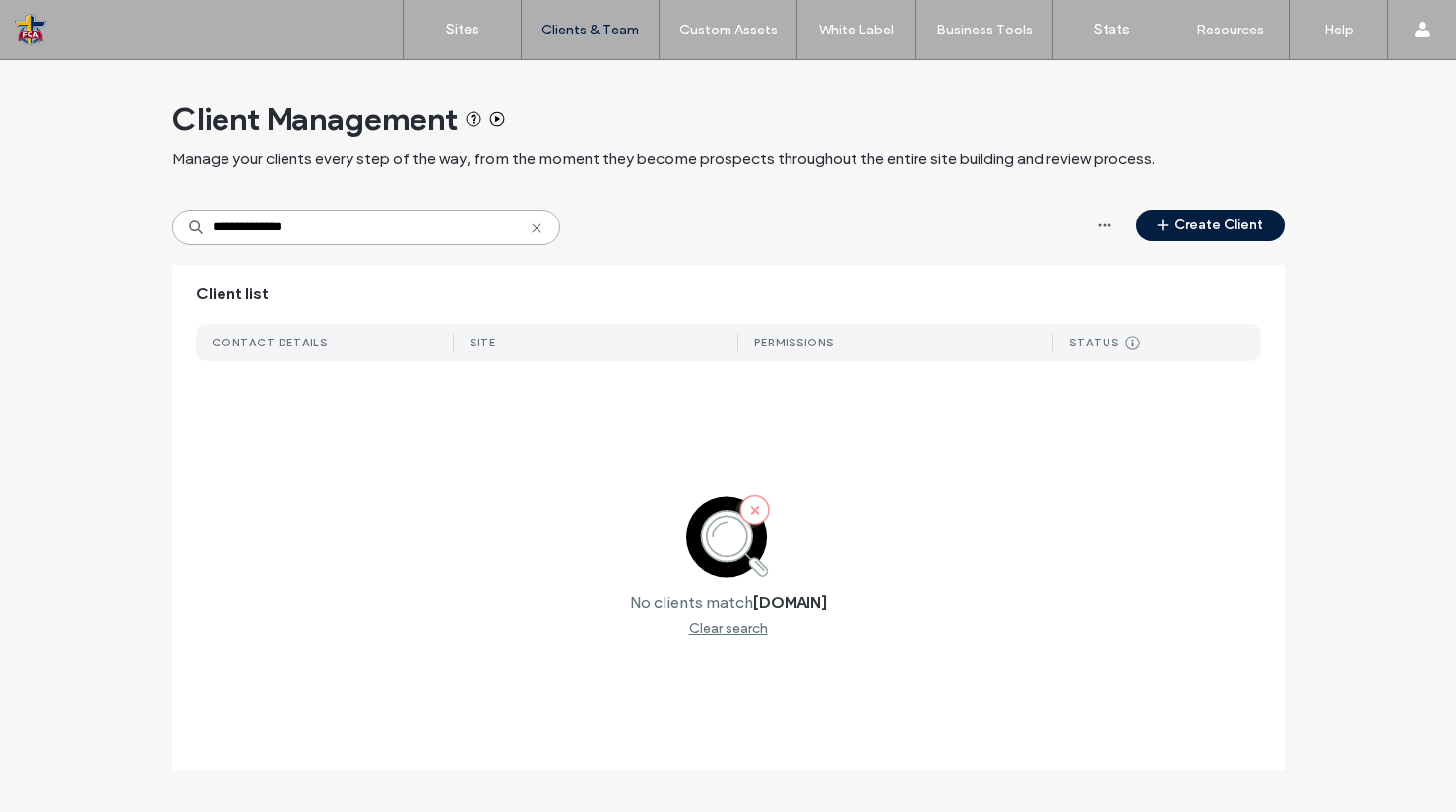 drag, startPoint x: 366, startPoint y: 234, endPoint x: 154, endPoint y: 221, distance: 212.39821 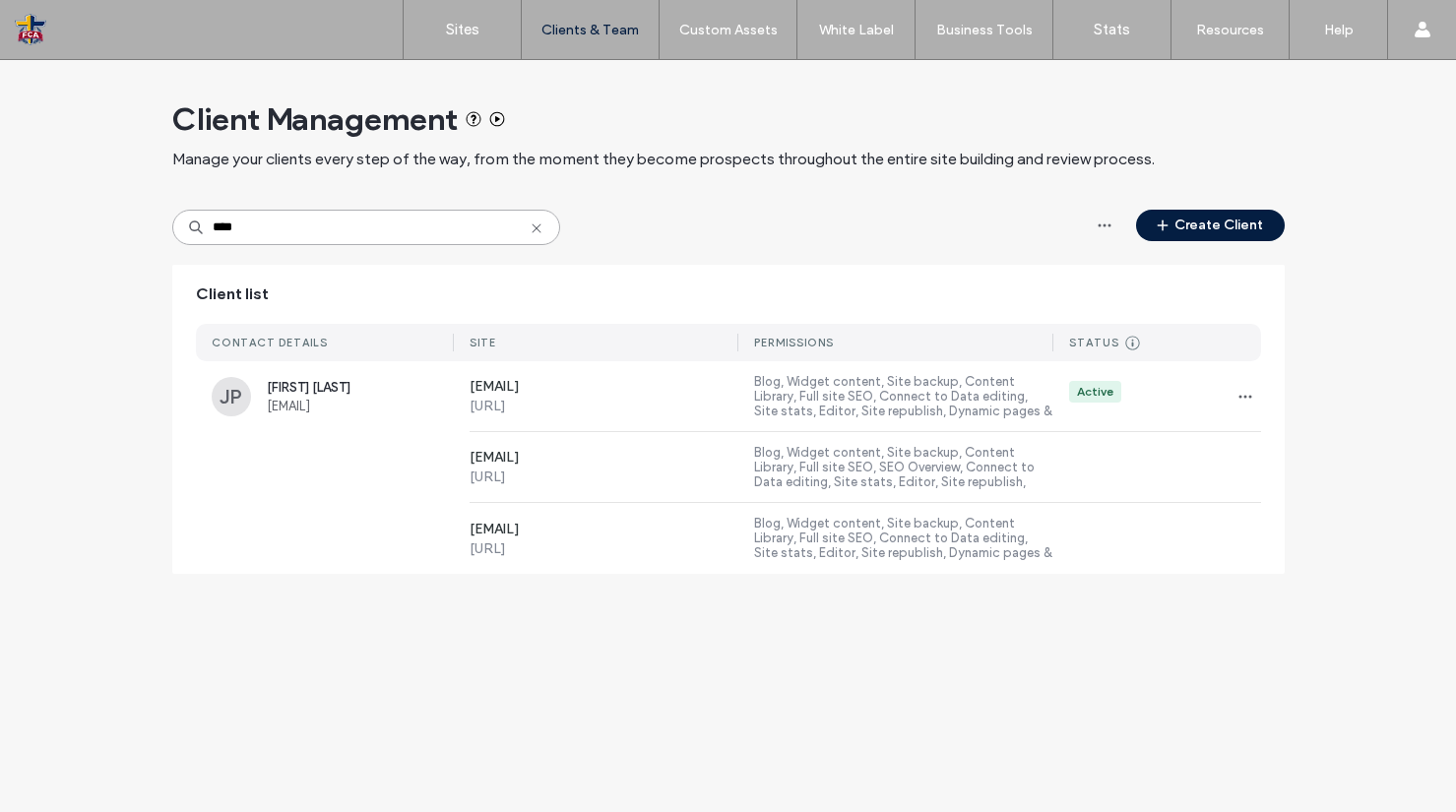 type on "****" 